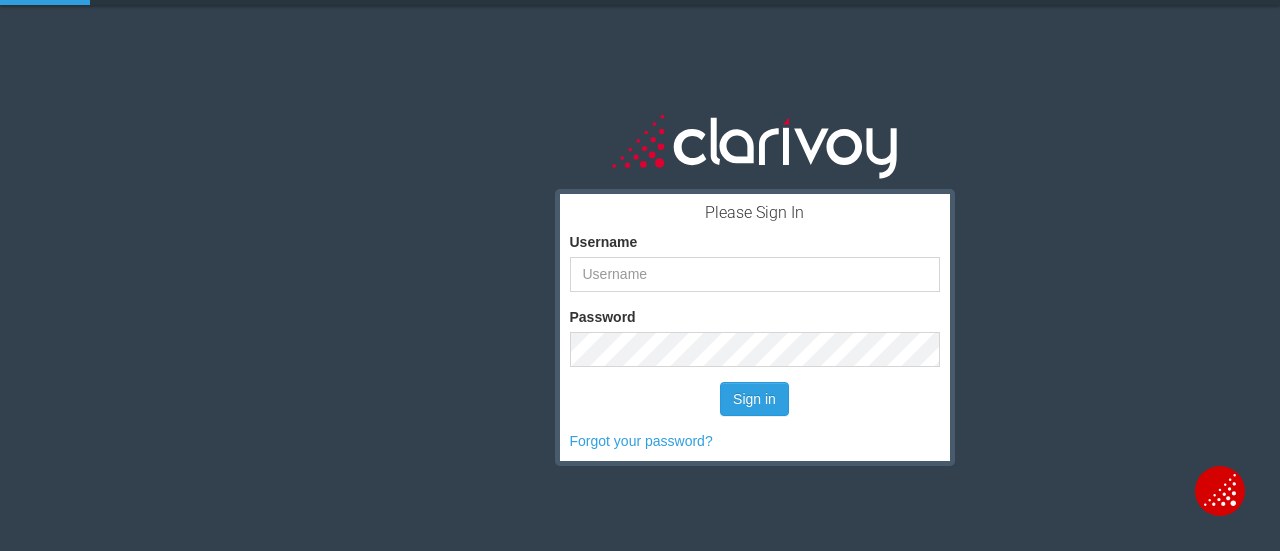 scroll, scrollTop: 0, scrollLeft: 0, axis: both 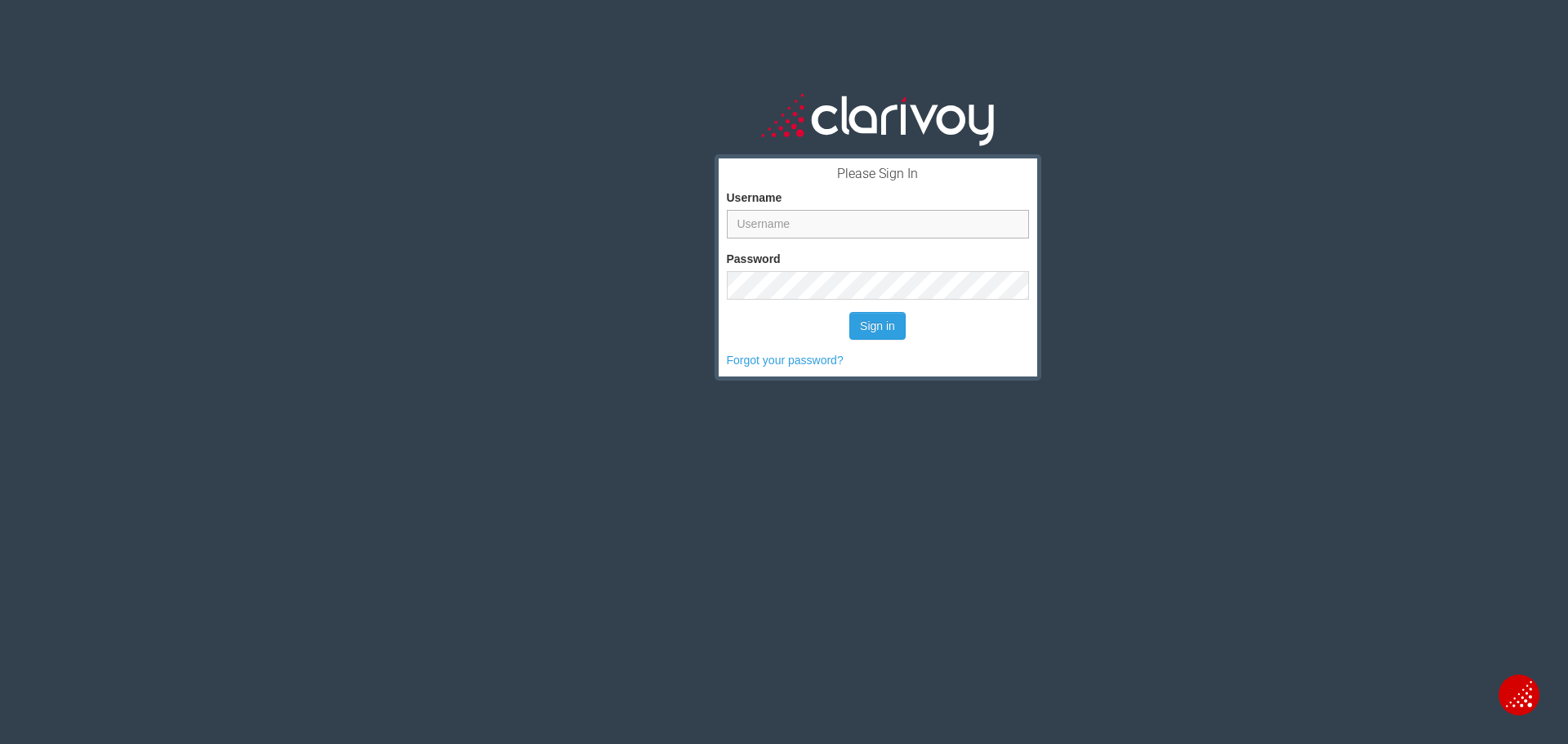 click on "Username" at bounding box center [878, 224] 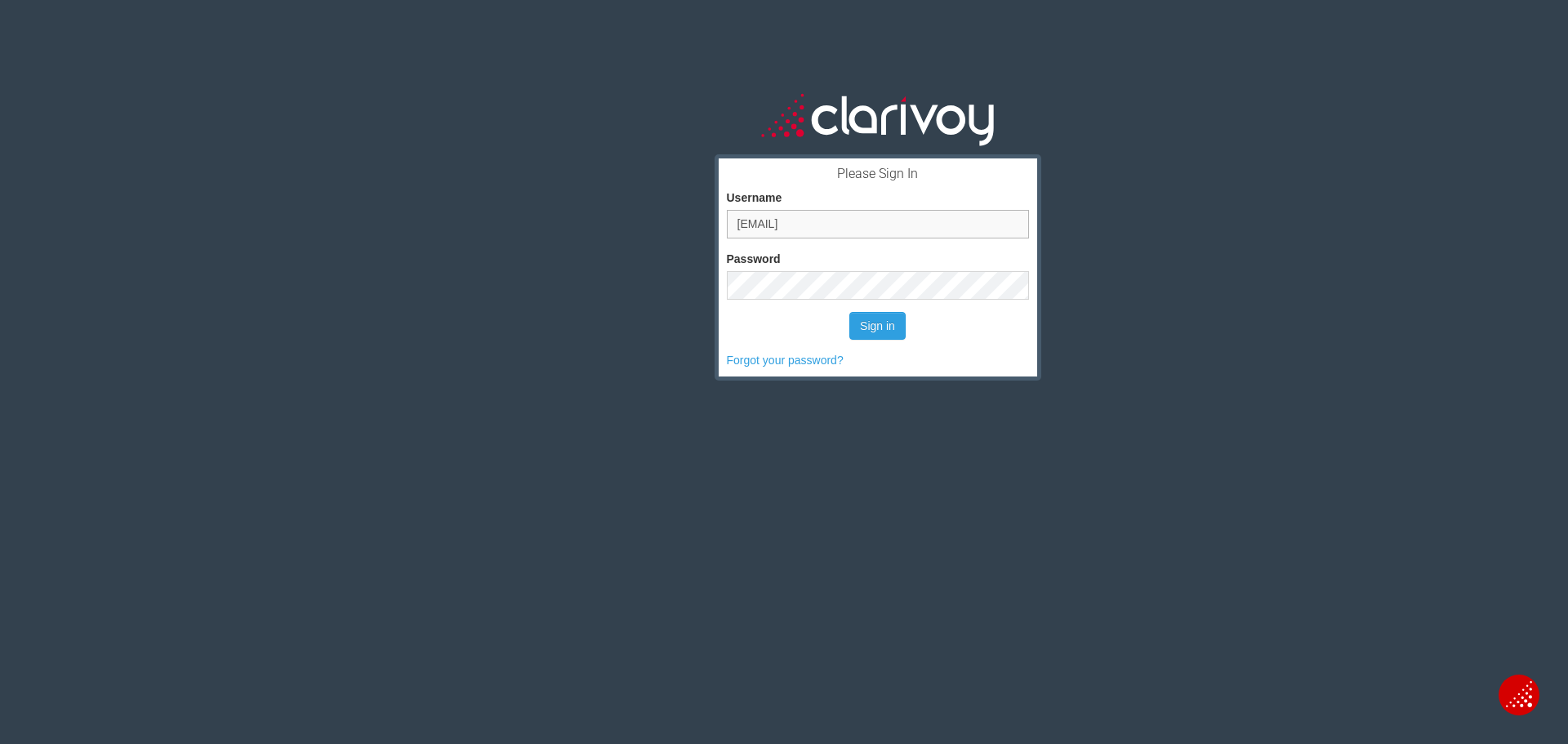 type on "[EMAIL]" 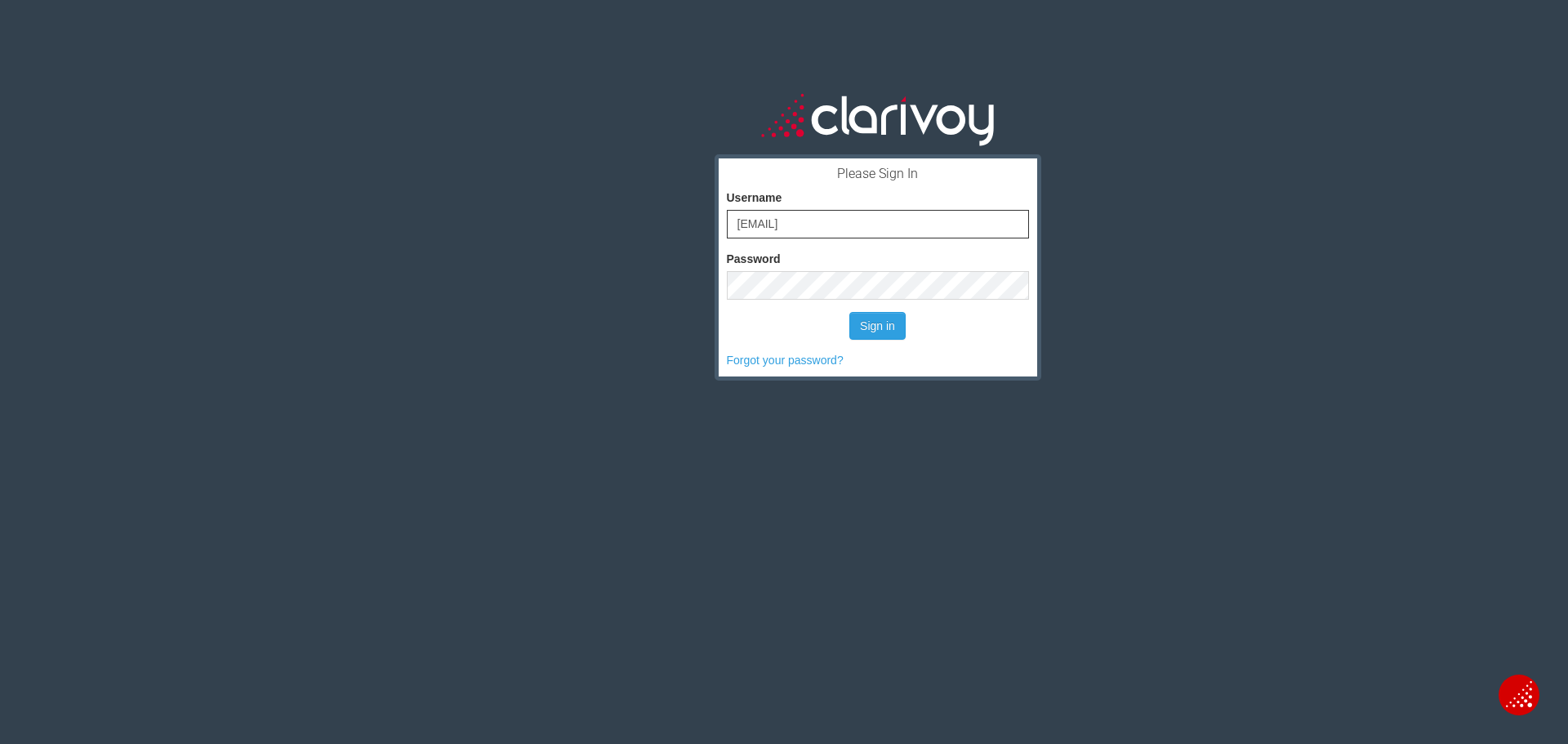 click on "Please Sign In
Username
[EMAIL]
Password
Sign in
Forgot your password?" at bounding box center [877, 414] 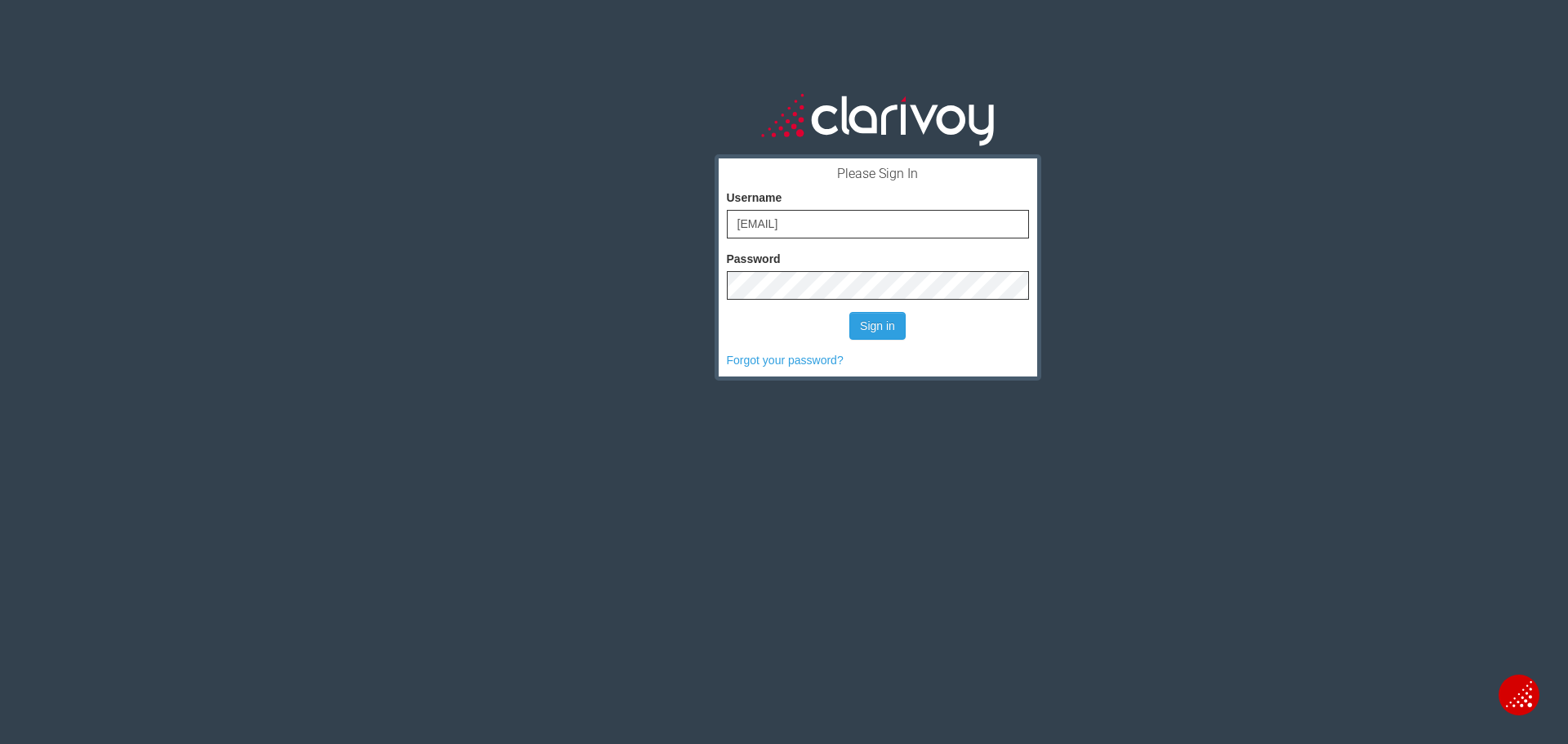 click on "Forgot your password?" at bounding box center [878, 360] 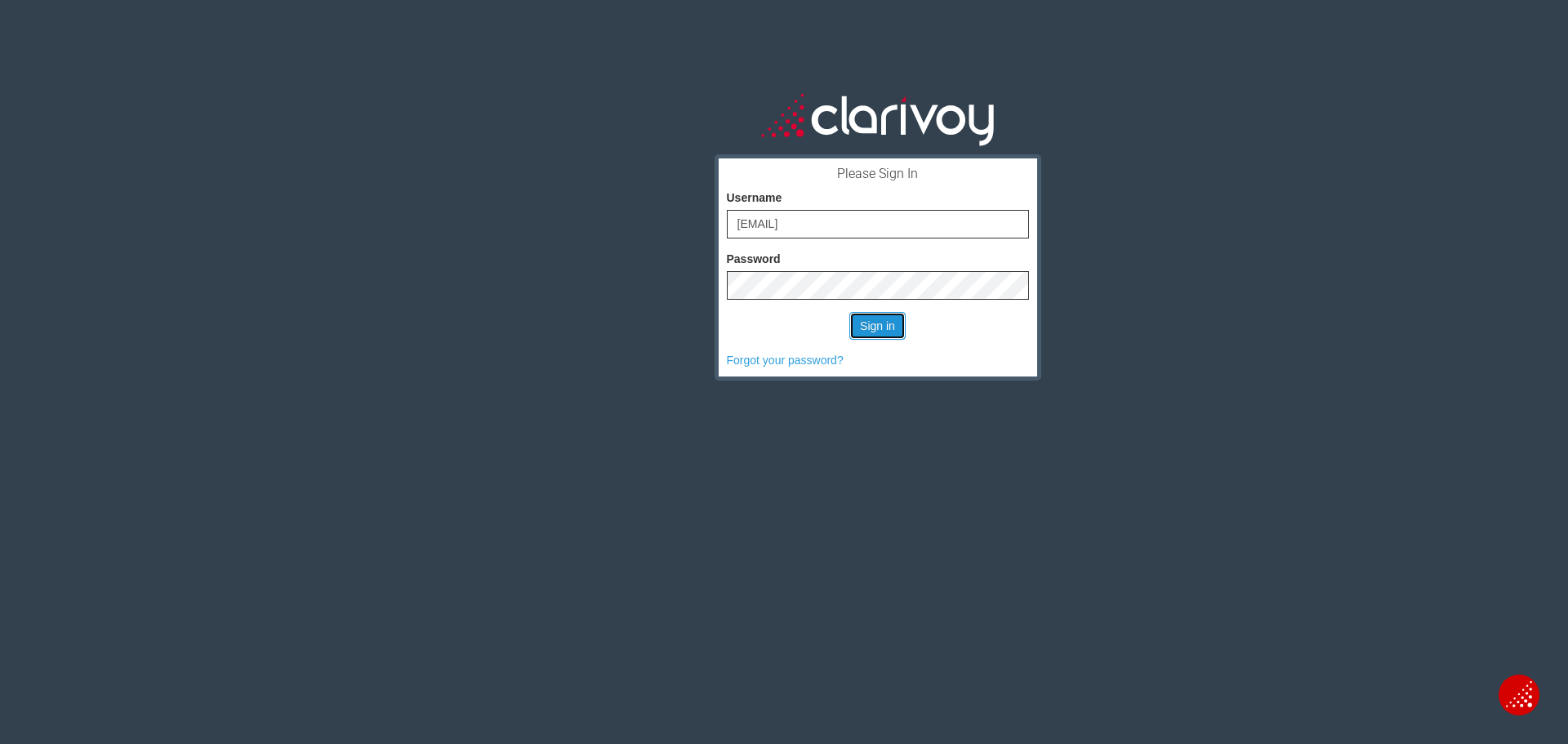 click on "Sign in" at bounding box center (877, 326) 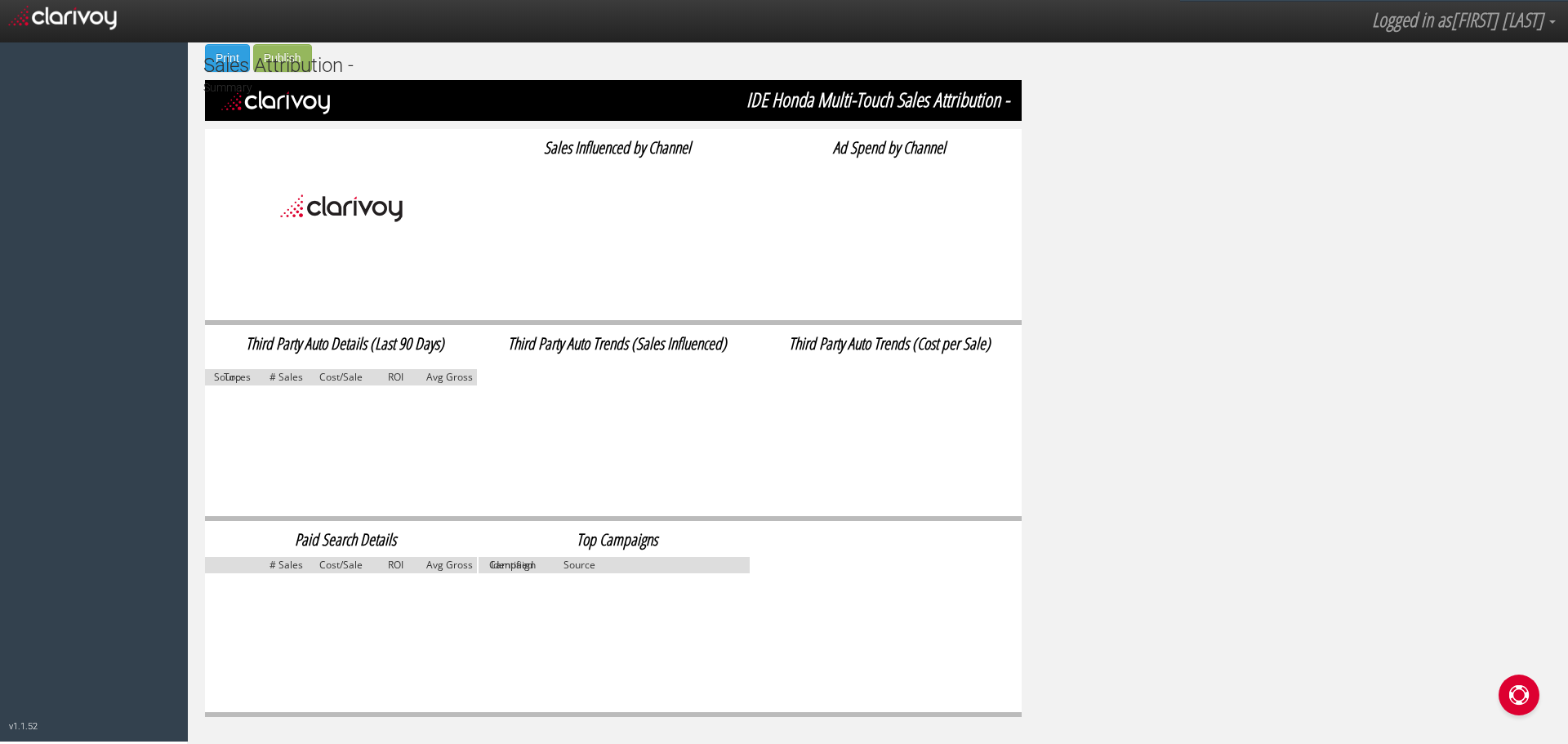 scroll, scrollTop: 0, scrollLeft: 0, axis: both 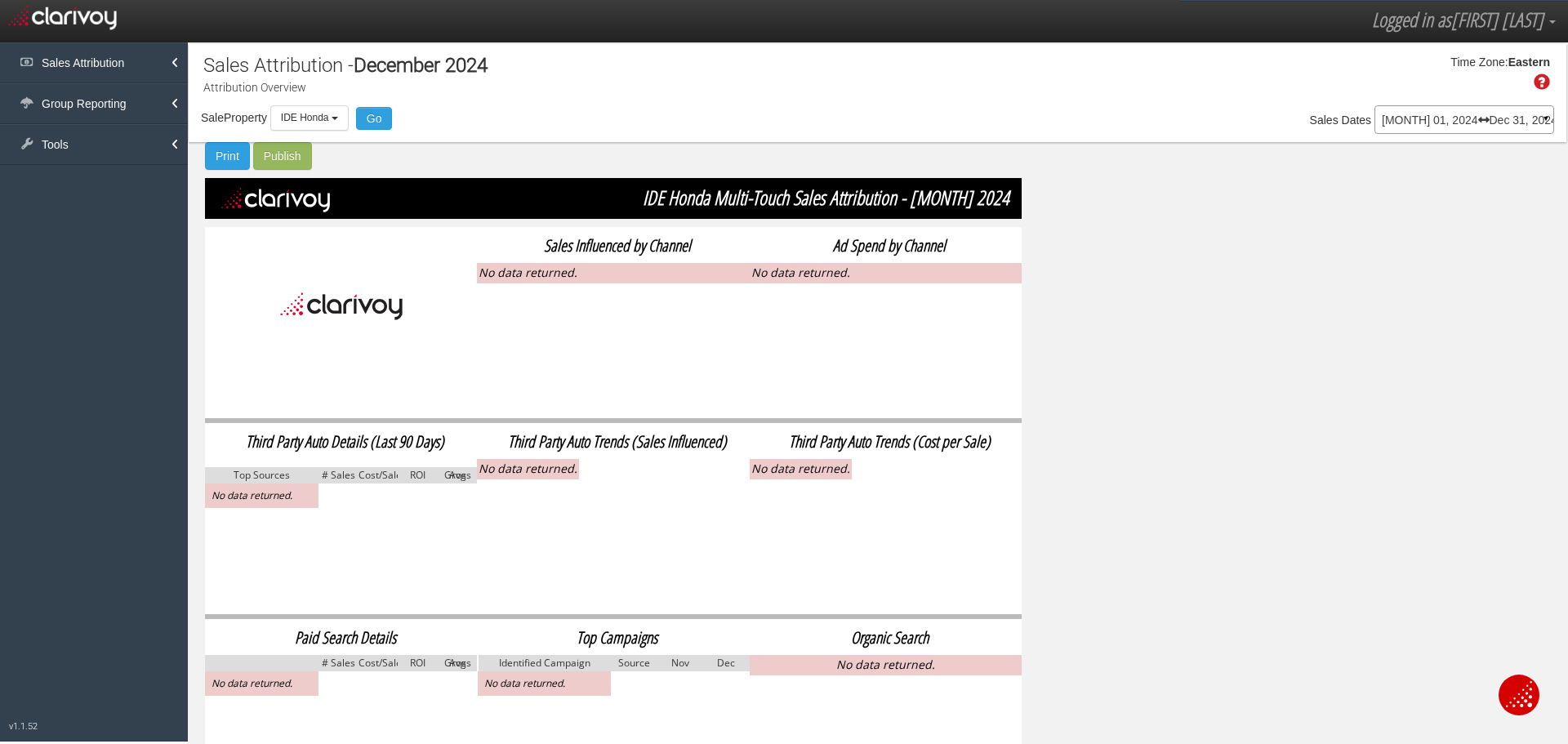 click on "Sales Attribution -  [MONTH]   2024
Attribution Overview
Time Zone:
[TIMEZONE]
Sale  Property
Loading
IDE Honda IDE VW IDE Honda     Select all  IDE Dealerships - idedealerships  IDE Honda  IDE VW
Go
Model 			 				  Multi-Touch ♦ Any 			 			 				 				 				 				 				  Multi-Touch ♦ Any 				 				 				 				 				 				  Multi-Touch - Even 				 				 				 				 				 				  Multi-Touch - Parabolic 				 				 				 				 				 				  Multi-Touch - Binomial 				 				 				 				 				 				  First Touch 				 				 				 				 				 				  Last Touch
Sales
Dates
Oct 01, 2024   Dec 31, 2024
▼
Comparing to: mm/dd/yyyy - mm/dd/yyyy
to" at bounding box center [877, 430] 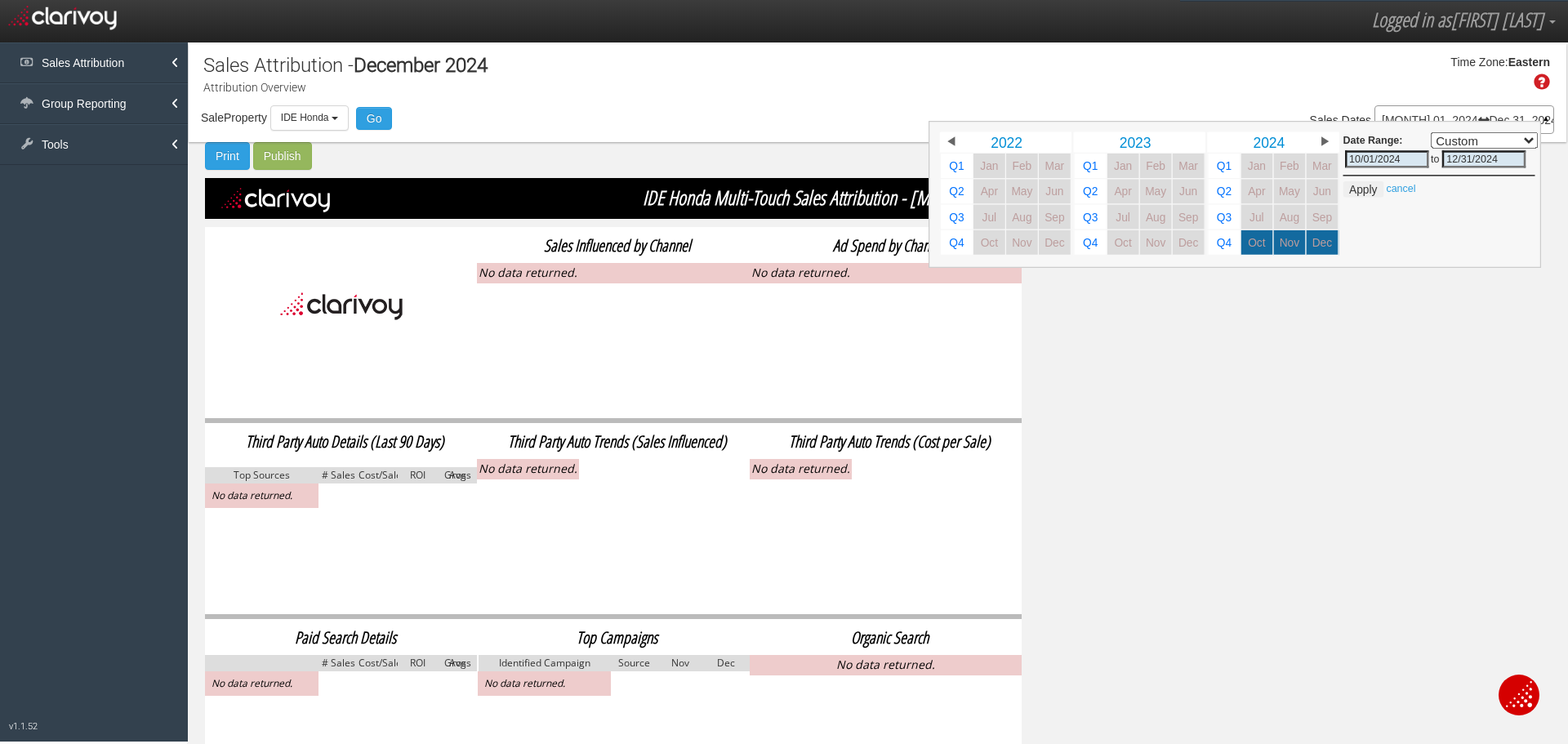 click on "▶" at bounding box center [1325, 142] 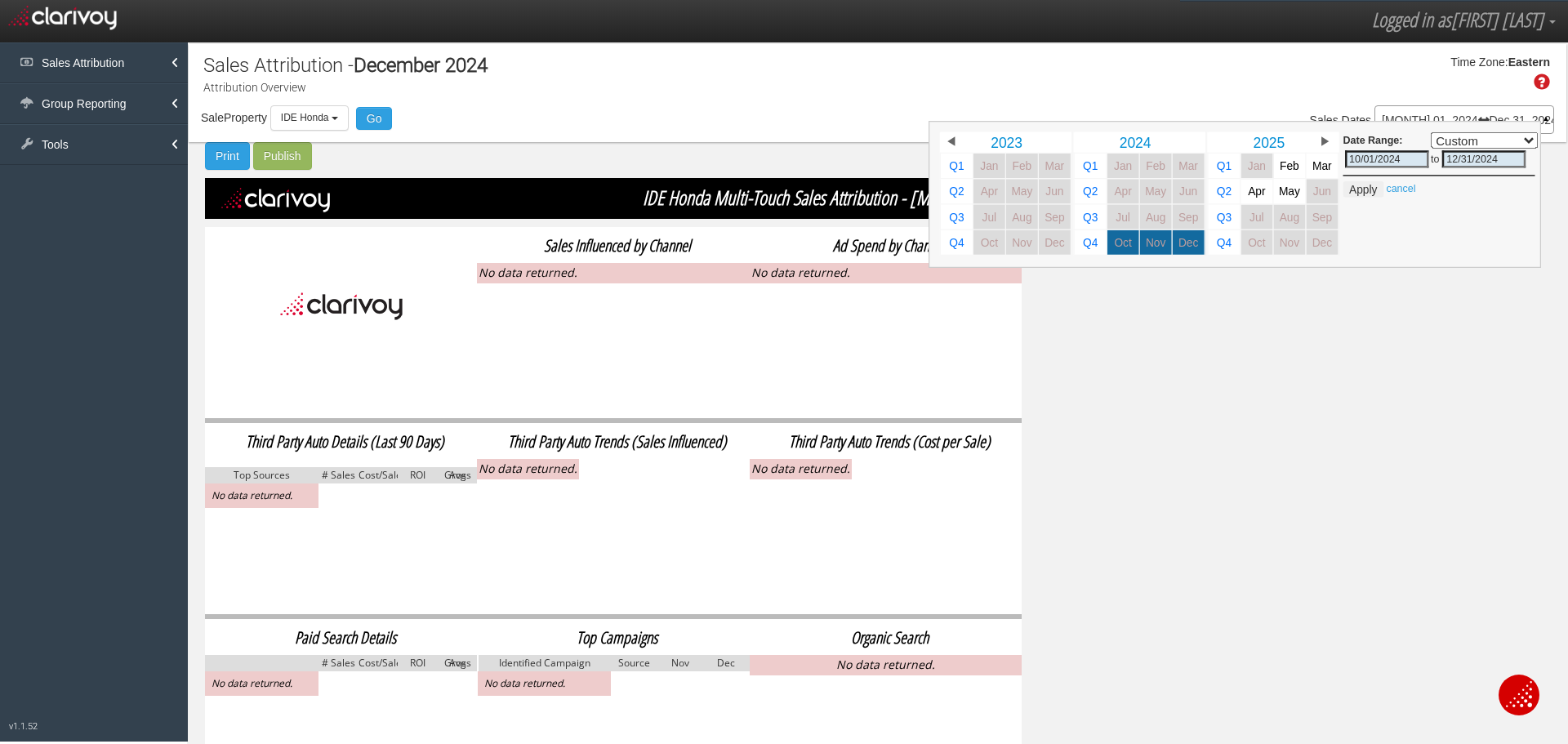 click on "▶" at bounding box center (1325, 142) 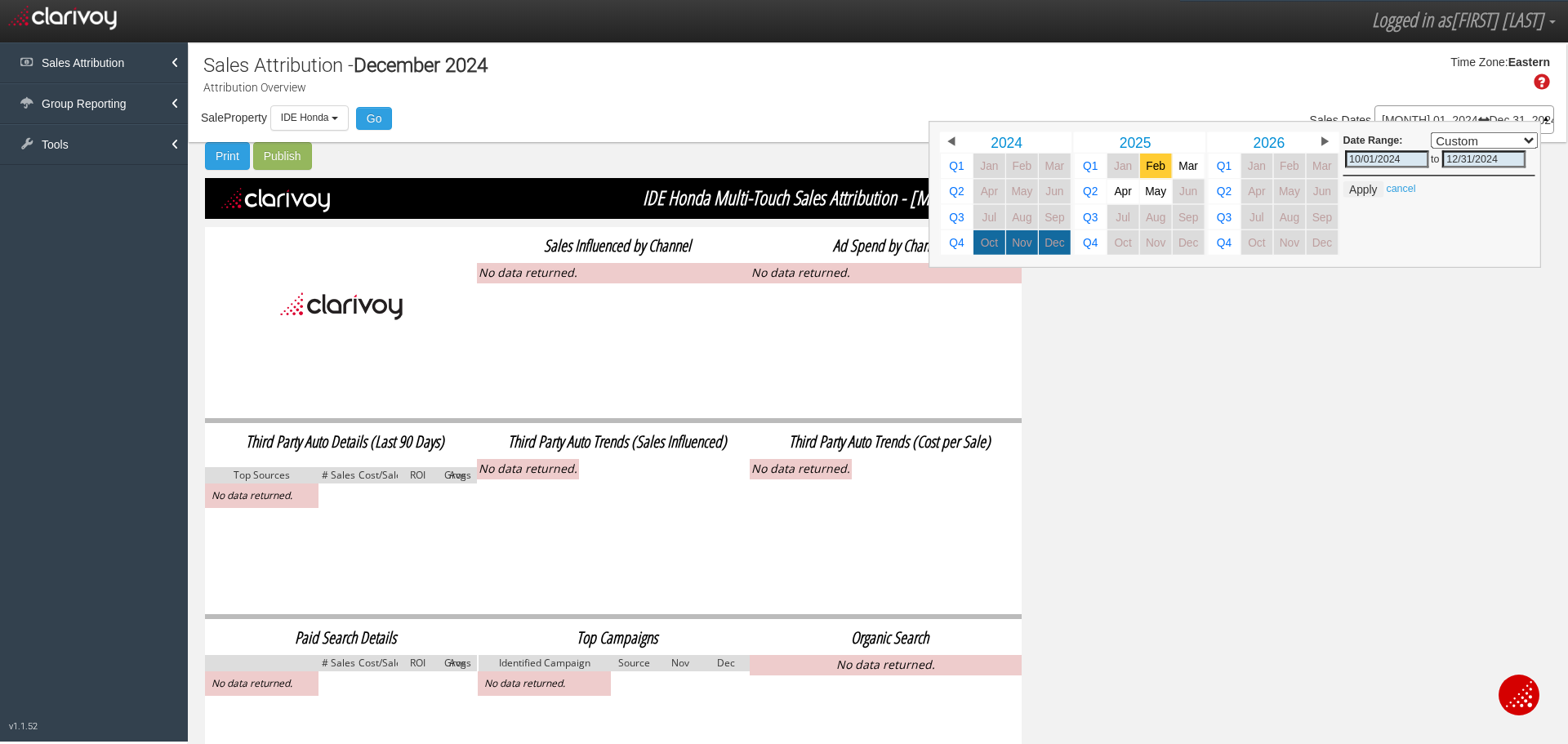 click on "Feb" at bounding box center [1156, 166] 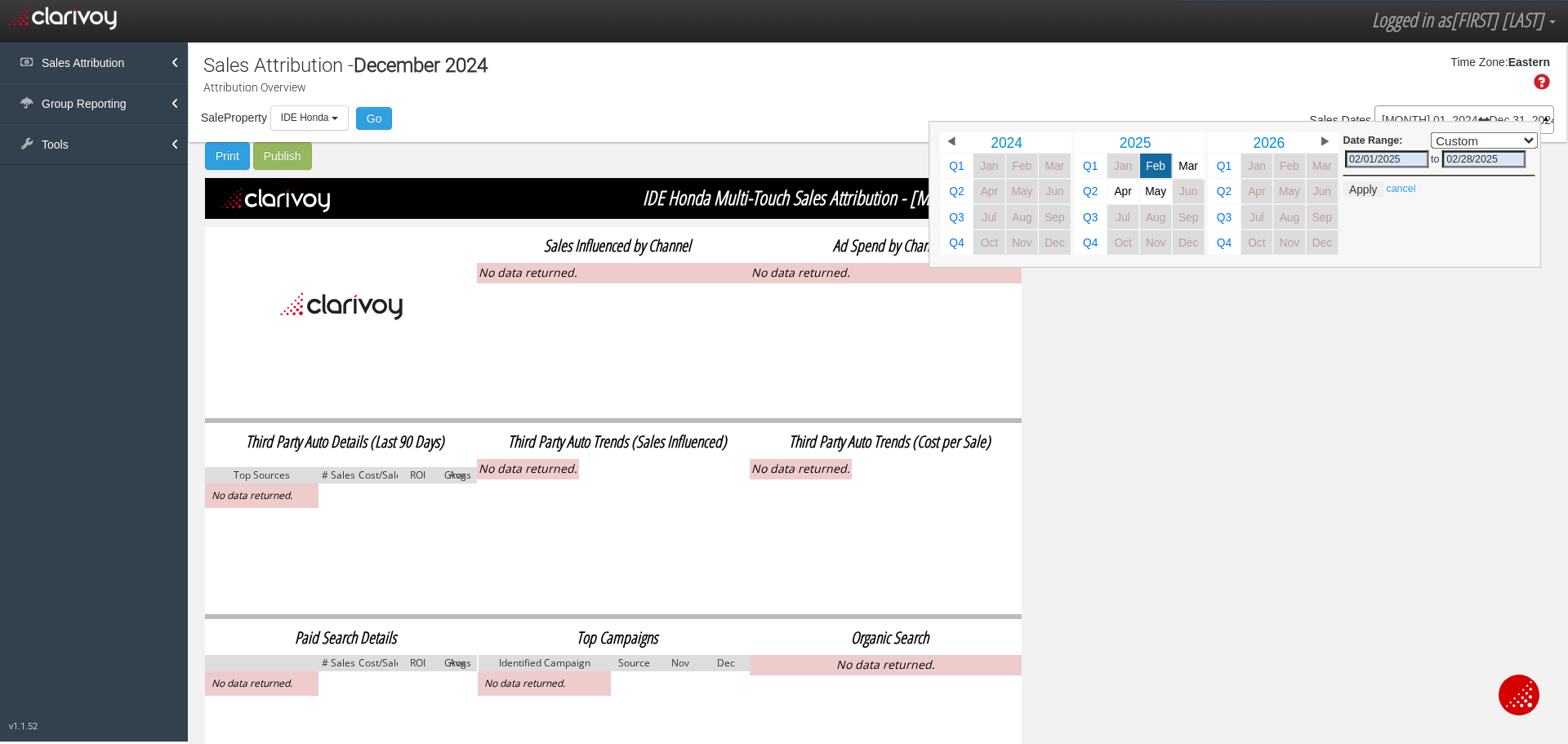 click on "May" at bounding box center (1156, 191) 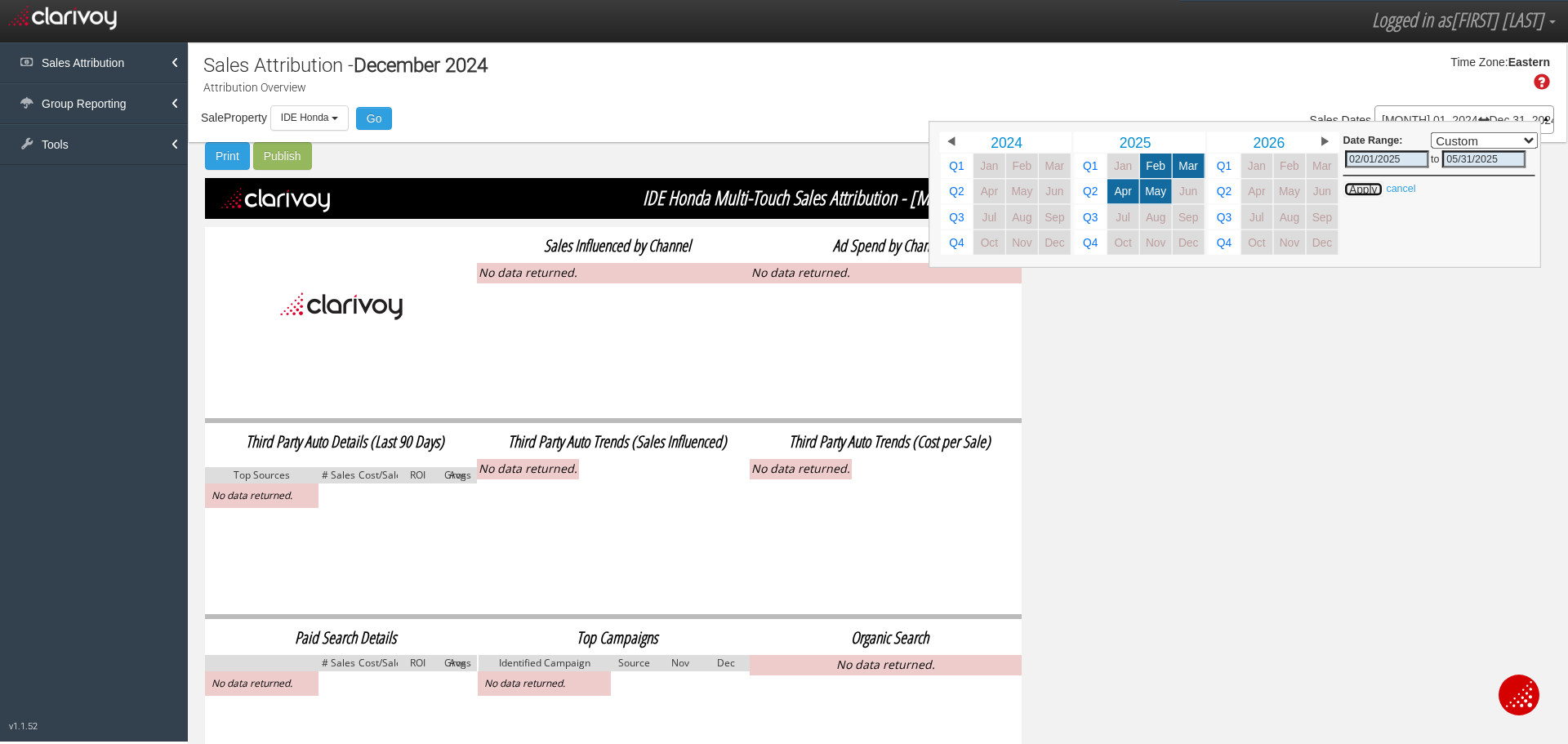 click on "Apply" at bounding box center (1363, 189) 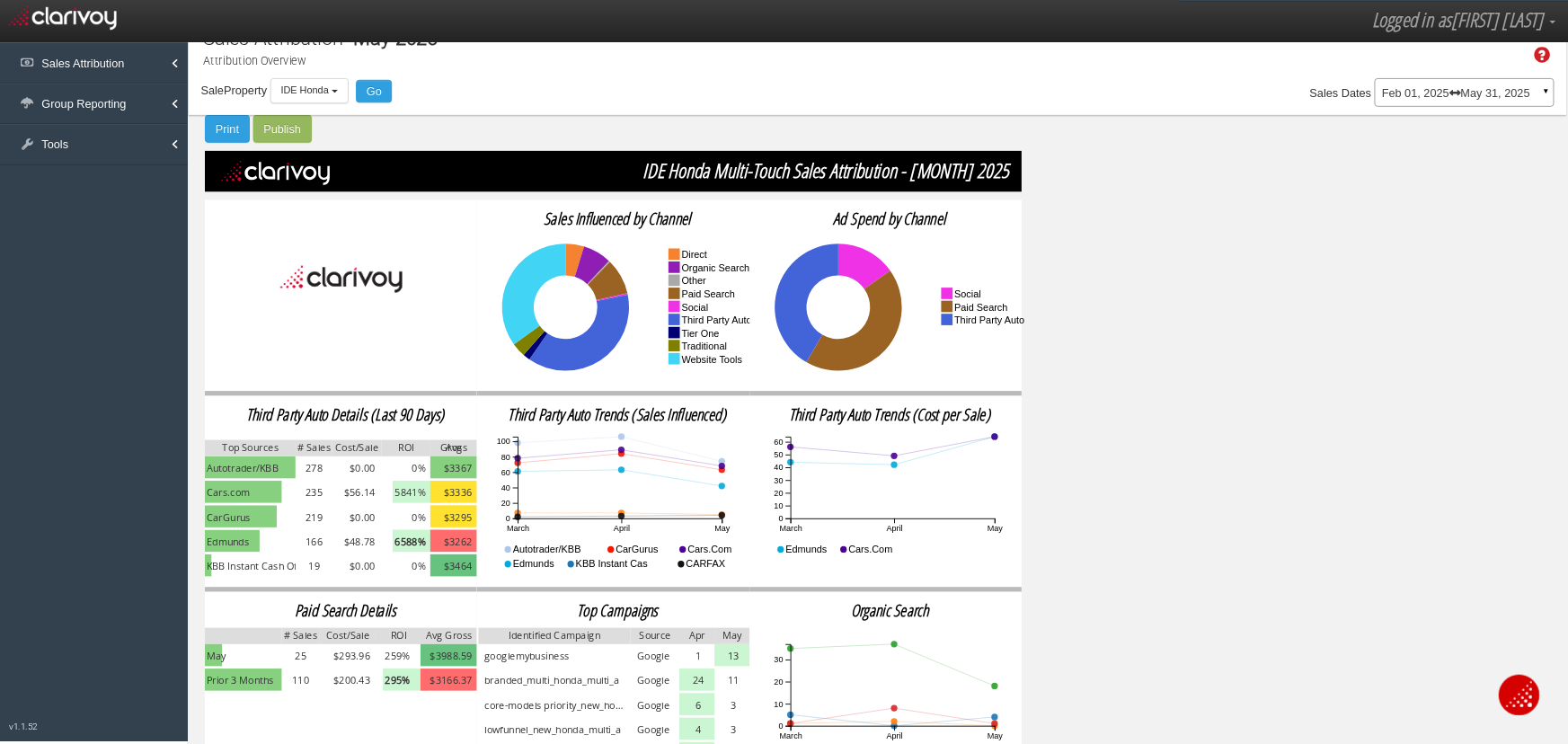 scroll, scrollTop: 0, scrollLeft: 0, axis: both 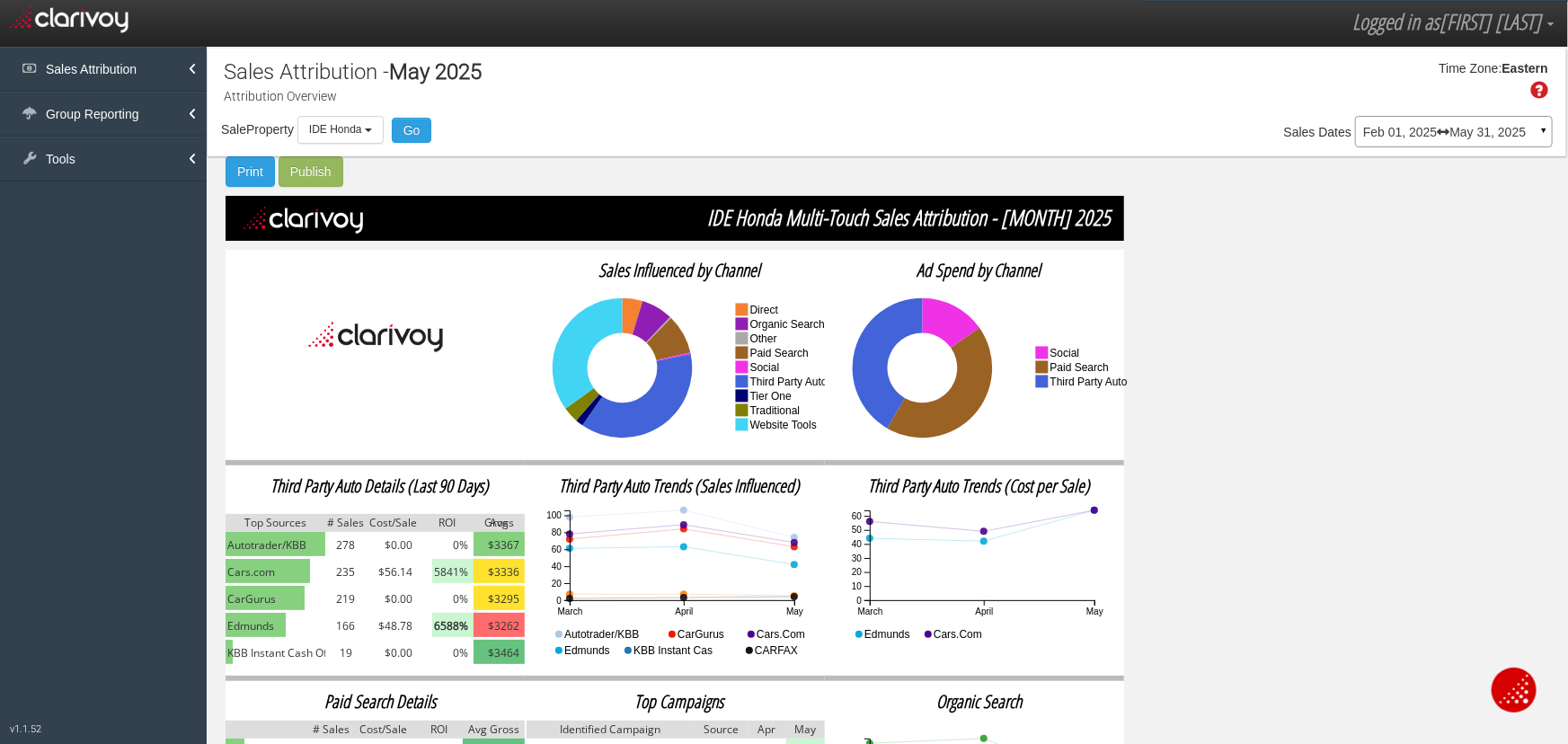 drag, startPoint x: 855, startPoint y: 93, endPoint x: 846, endPoint y: 96, distance: 9.486833 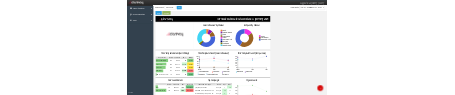 scroll, scrollTop: 0, scrollLeft: 0, axis: both 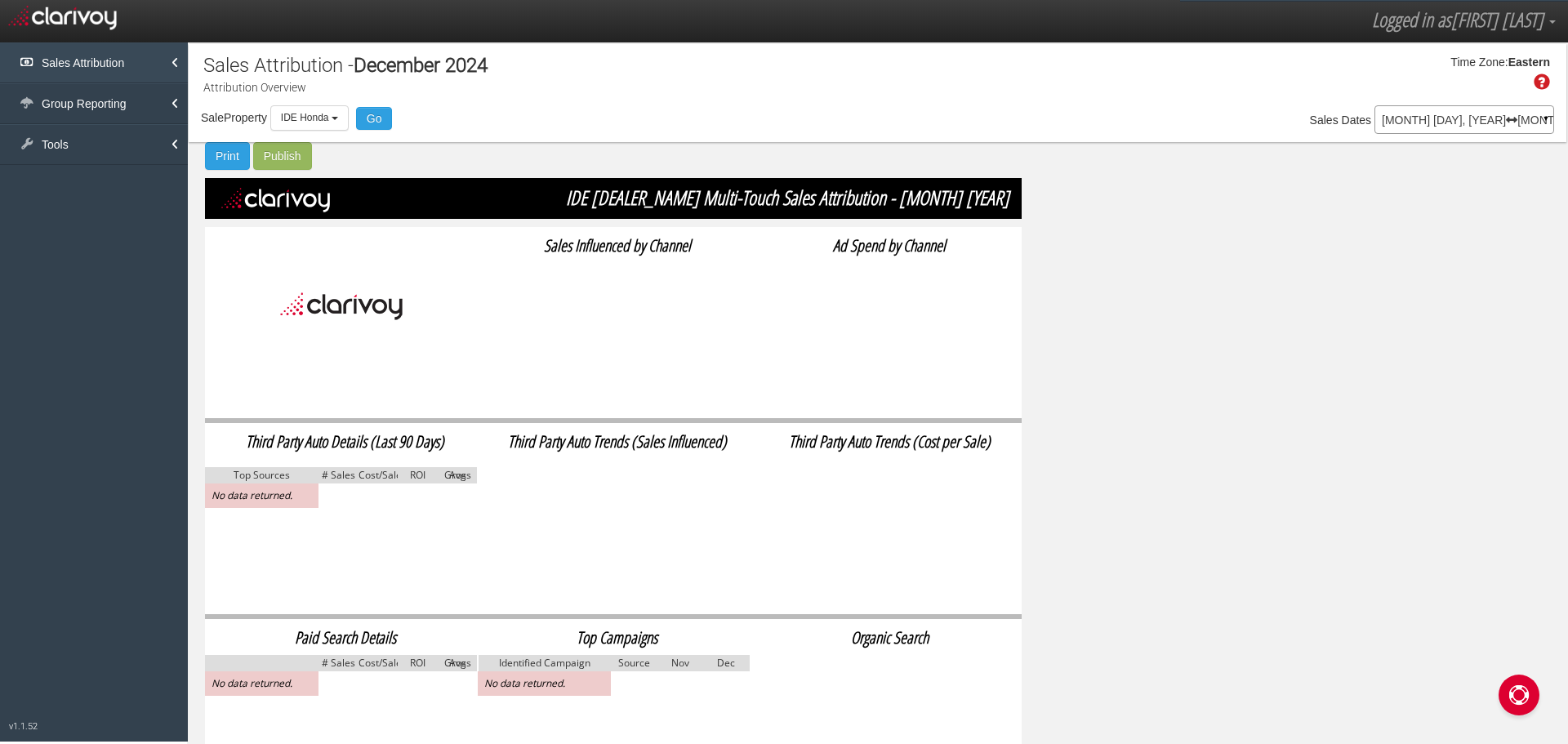 click on "Sales Attribution" at bounding box center (94, 63) 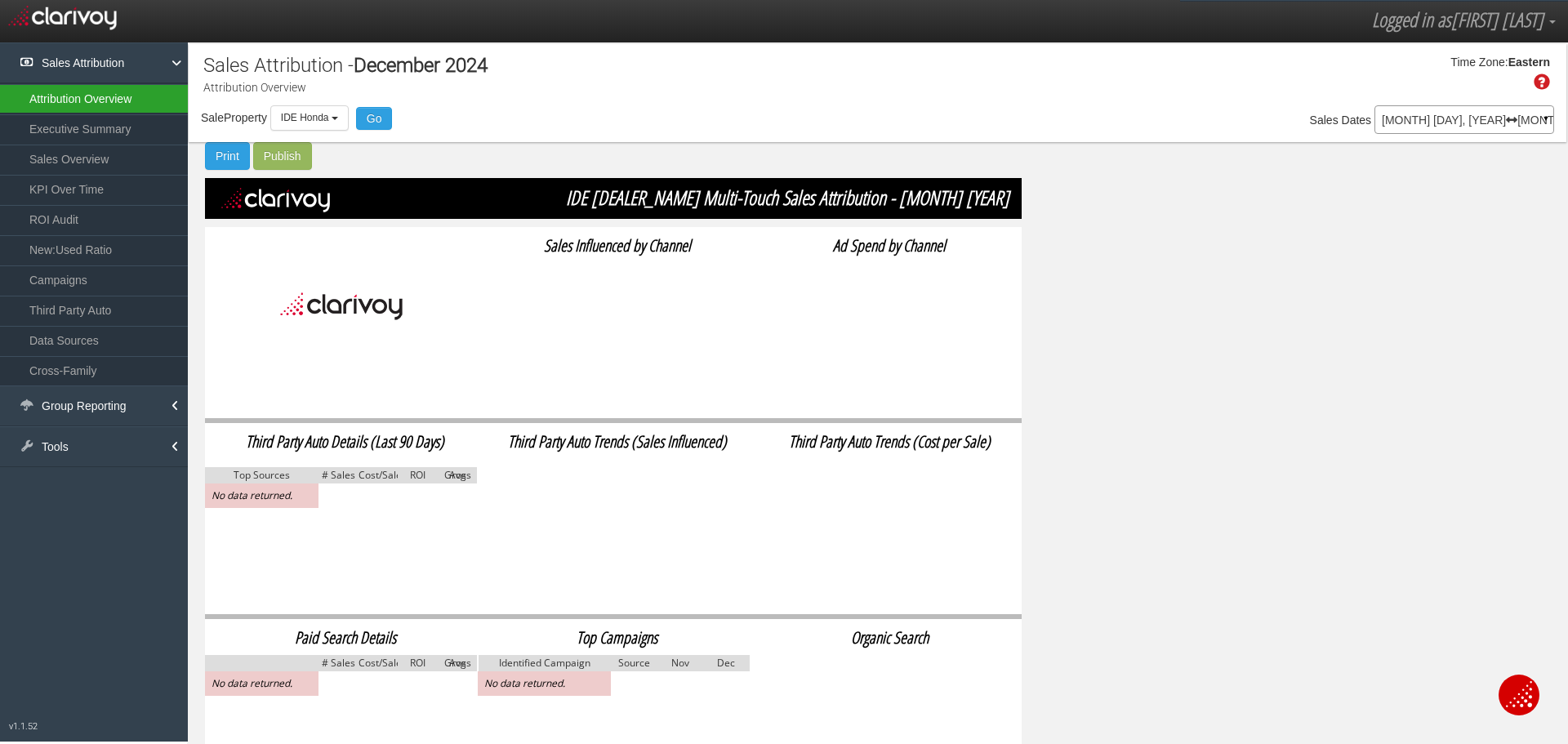 click on "Attribution Overview" at bounding box center [94, 99] 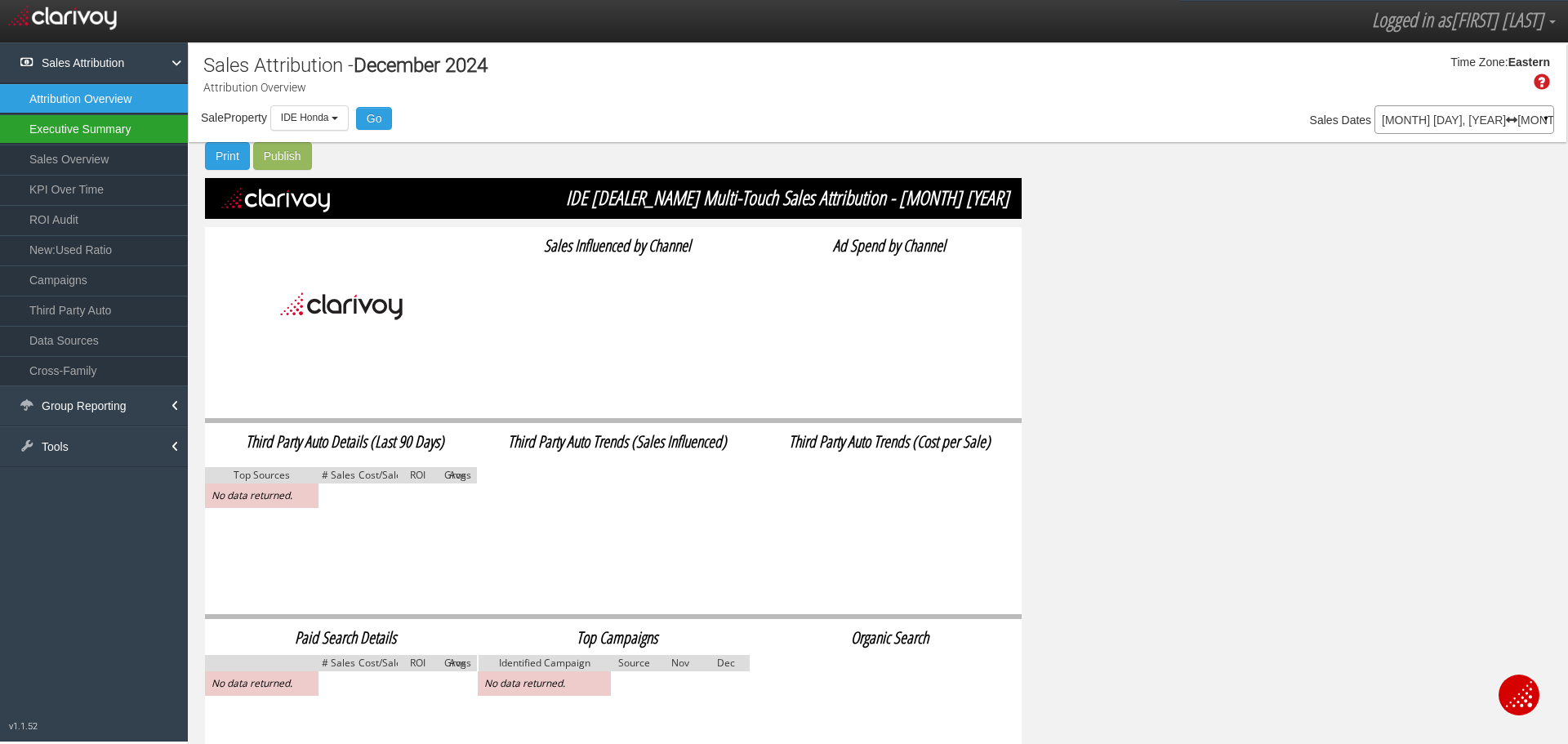 click on "Executive Summary" at bounding box center [94, 129] 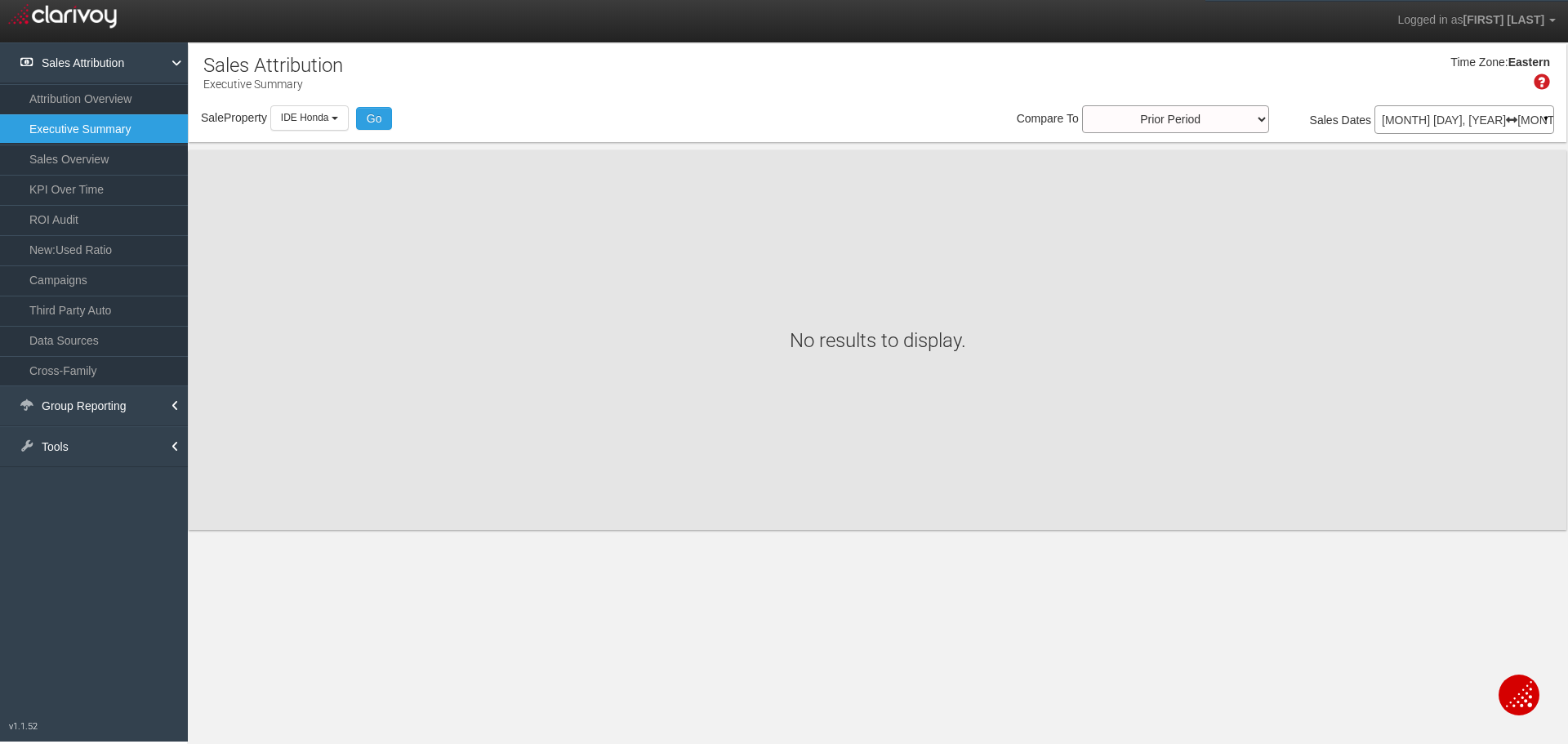 drag, startPoint x: 1441, startPoint y: 114, endPoint x: 1489, endPoint y: 125, distance: 49.24429 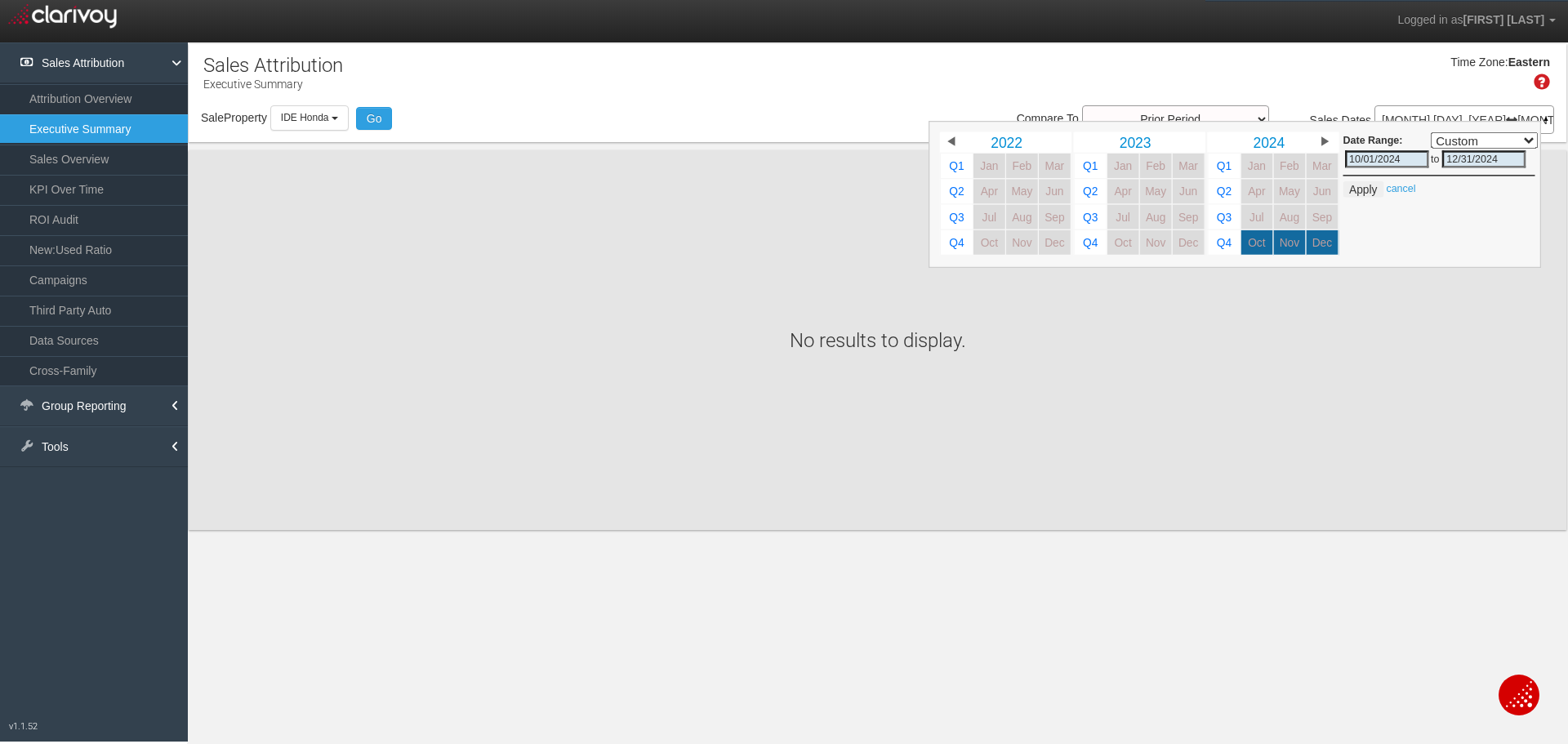 click on "Date Range:
Custom Yesterday This Week Last Week This Month Last Month This Quarter Last Quarter This Year All Time Last 7 Days Last 30 Days
10/01/2024
to
12/31/2024
Compare to:
to" at bounding box center [1235, 194] 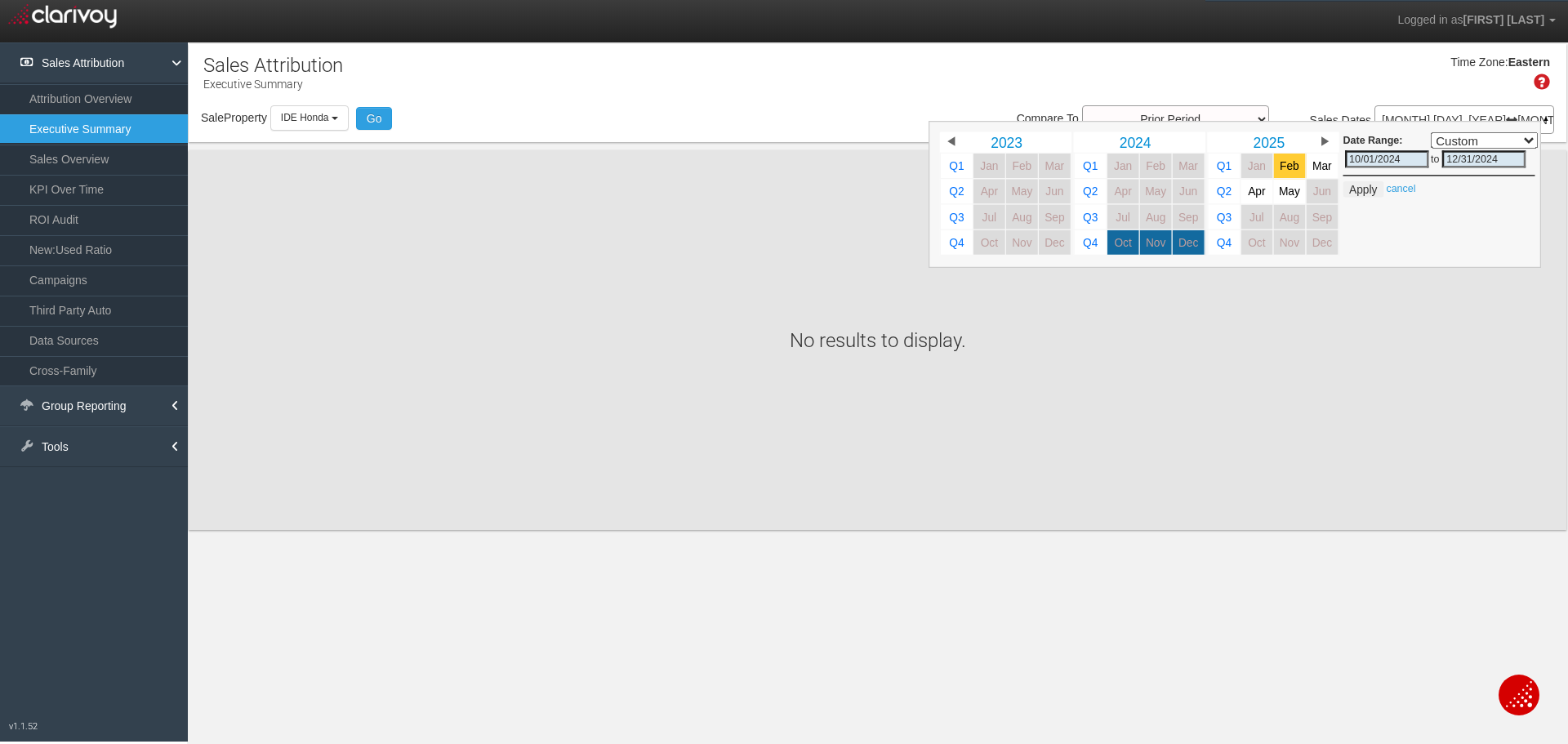 click on "Feb" at bounding box center (1290, 166) 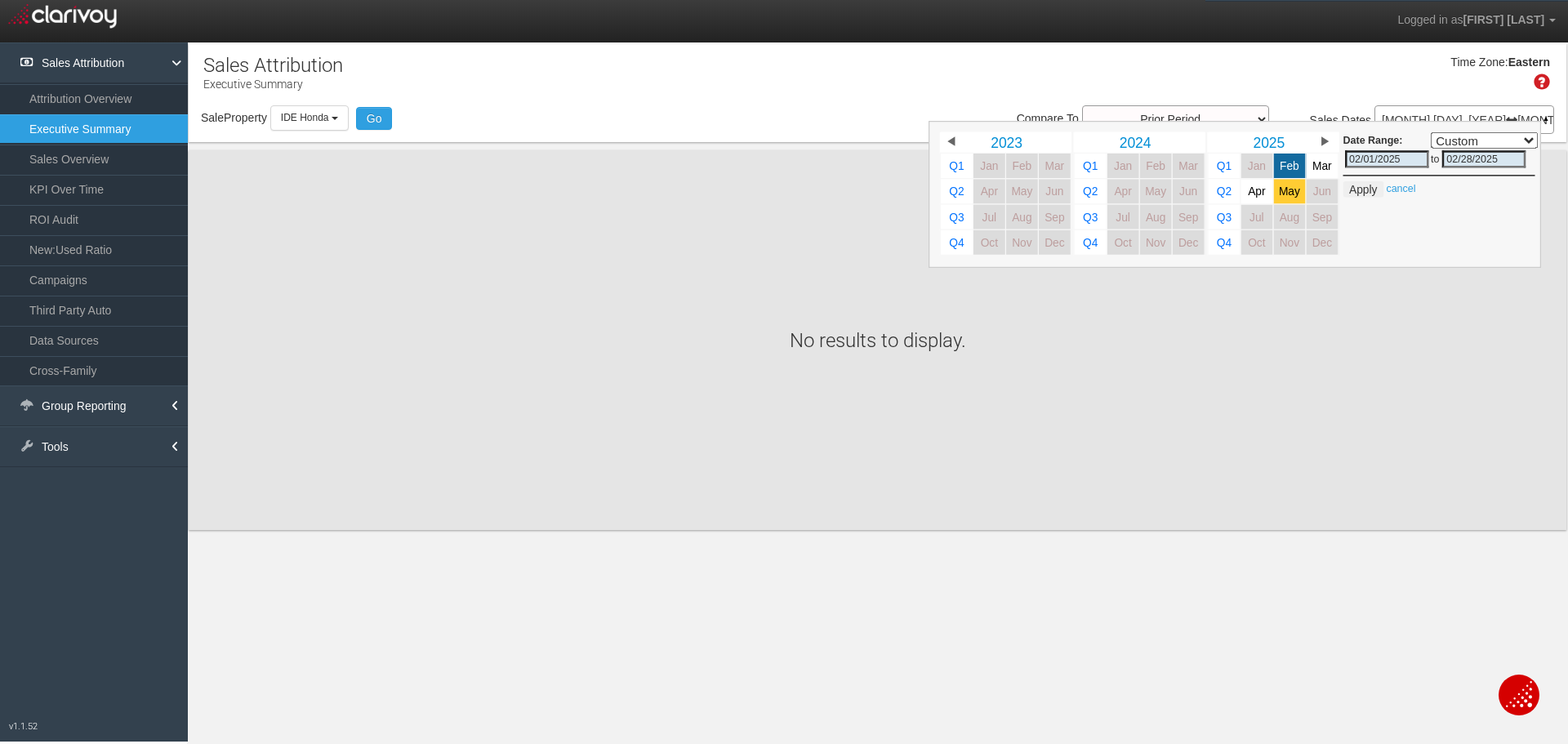 click on "May" at bounding box center [1290, 191] 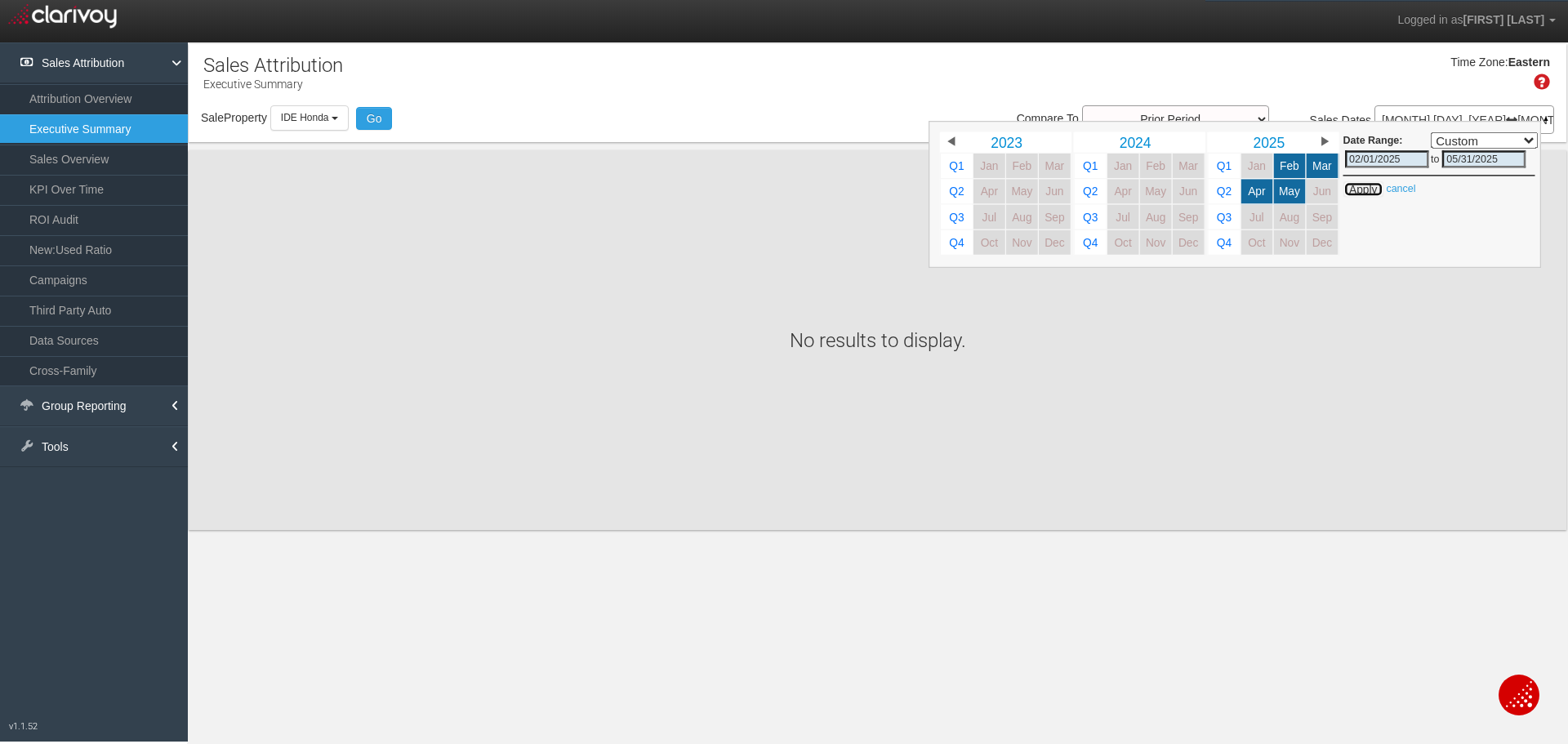 click on "Apply" at bounding box center [1363, 189] 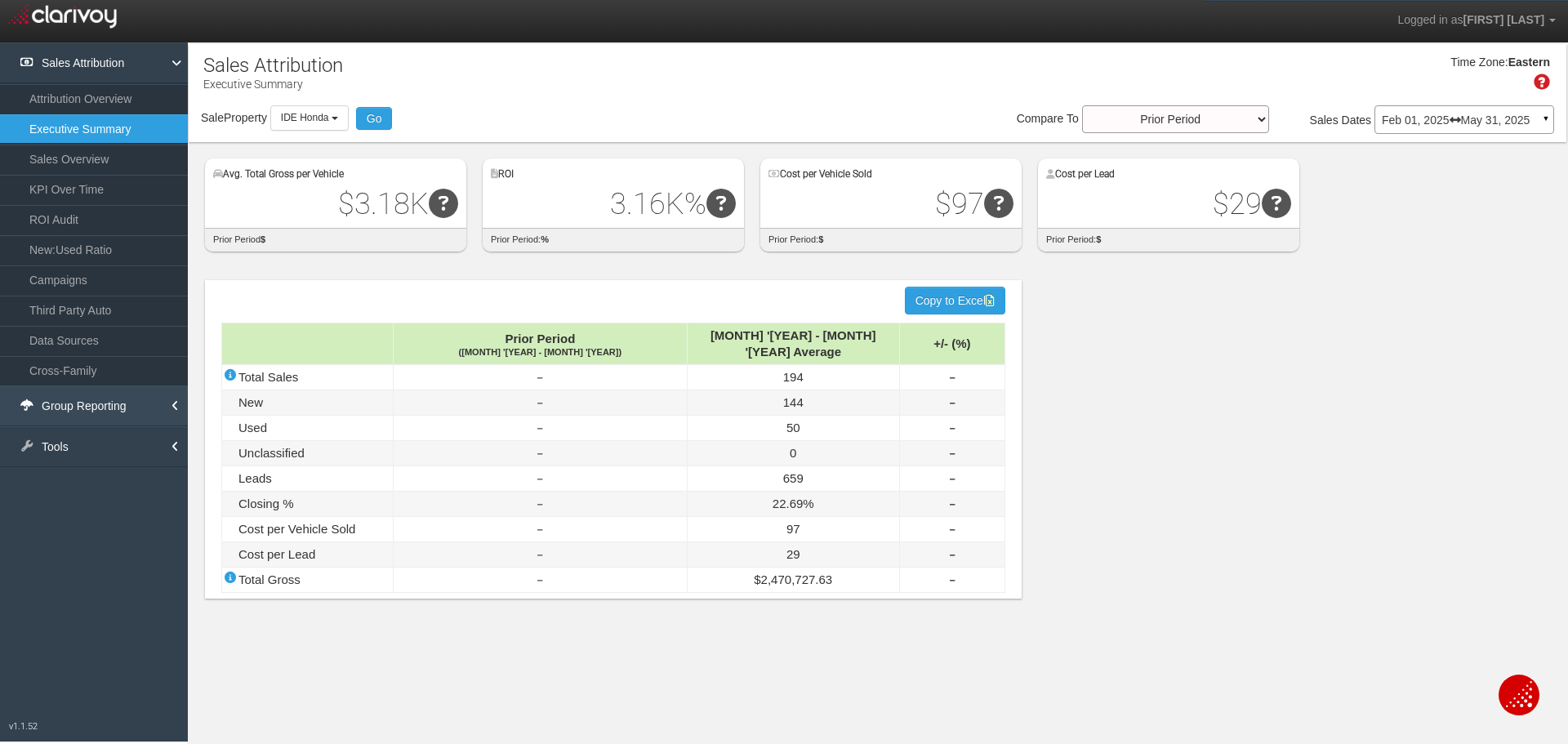 click on "Group Reporting" at bounding box center [94, 406] 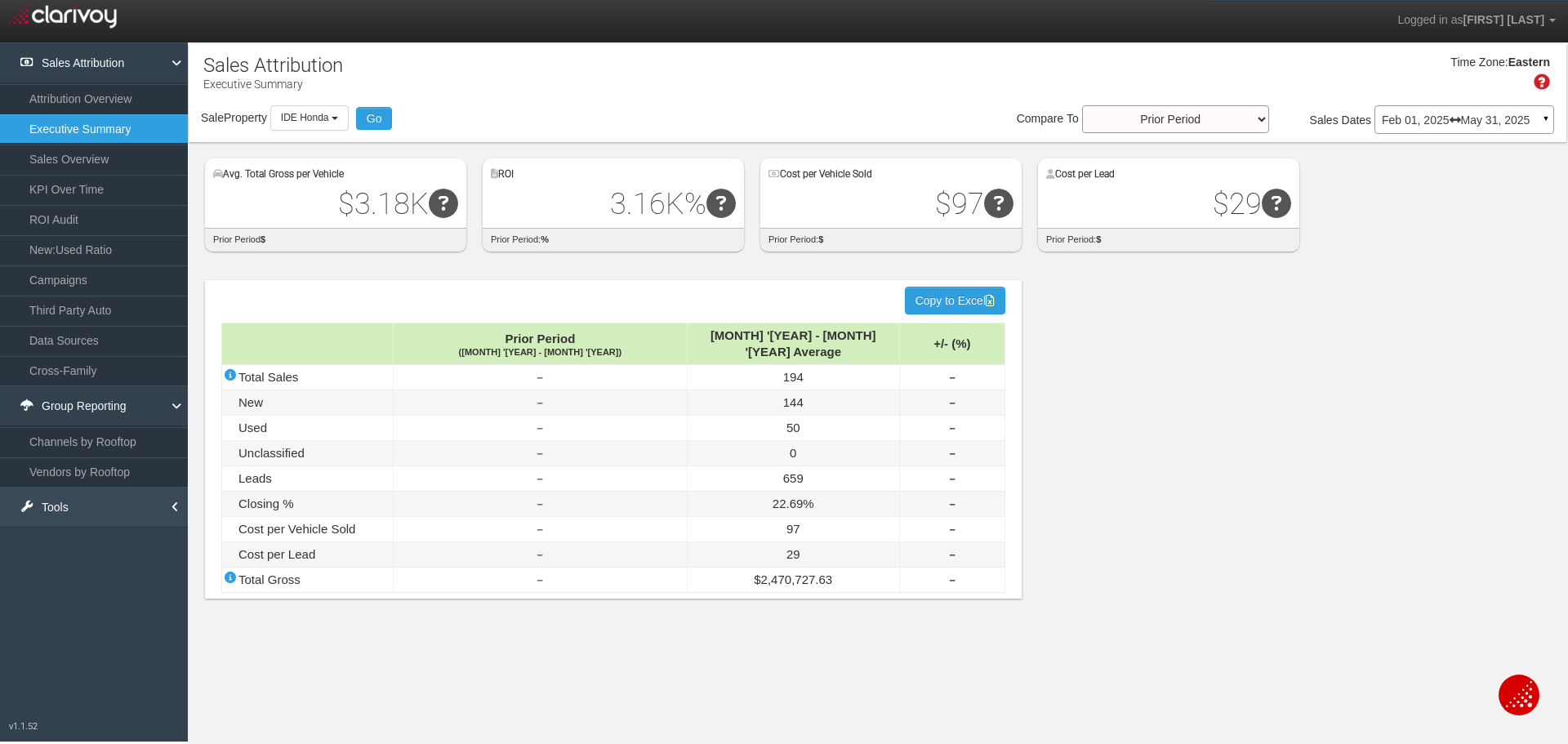 drag, startPoint x: 98, startPoint y: 508, endPoint x: 118, endPoint y: 506, distance: 20.099751 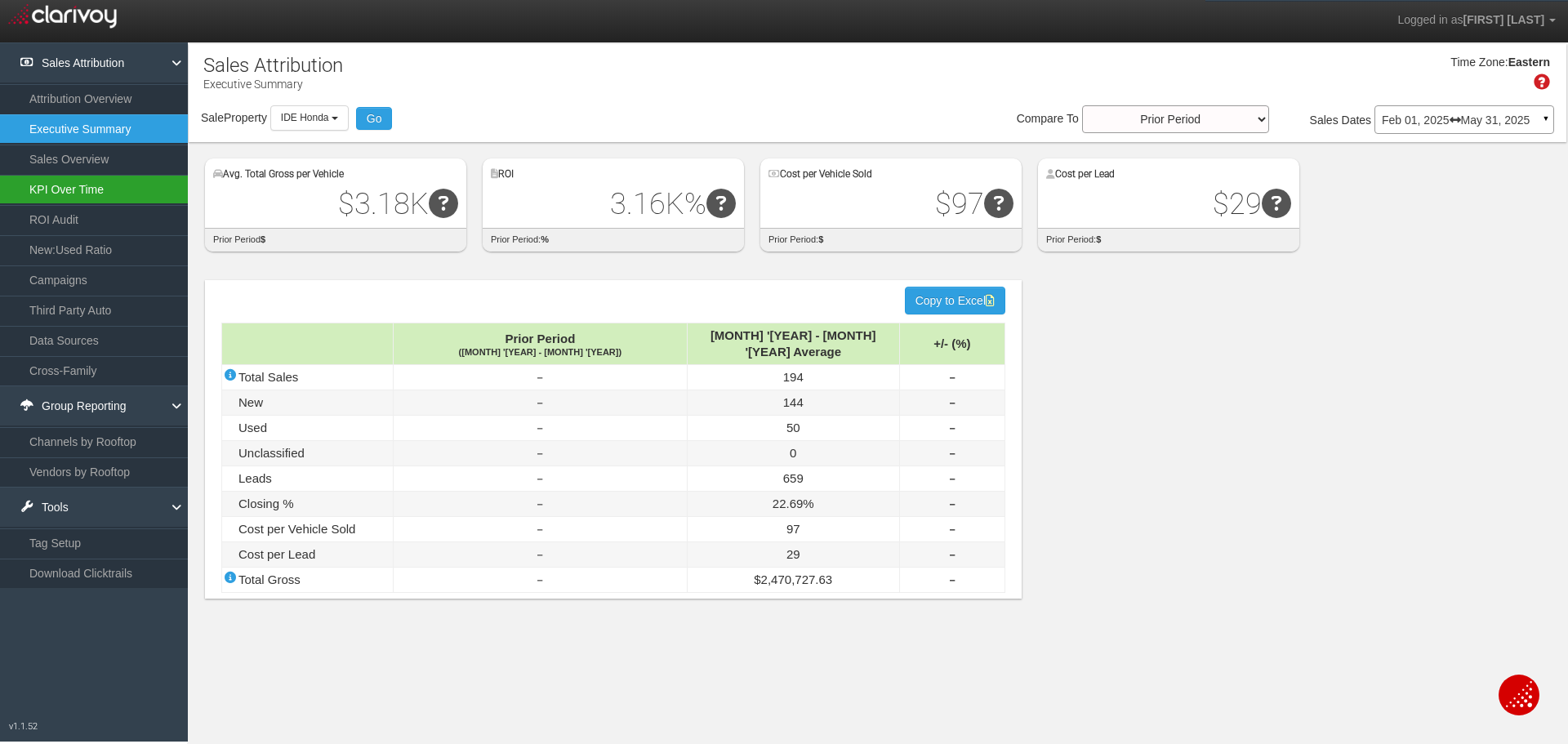 click on "KPI Over Time" at bounding box center (94, 189) 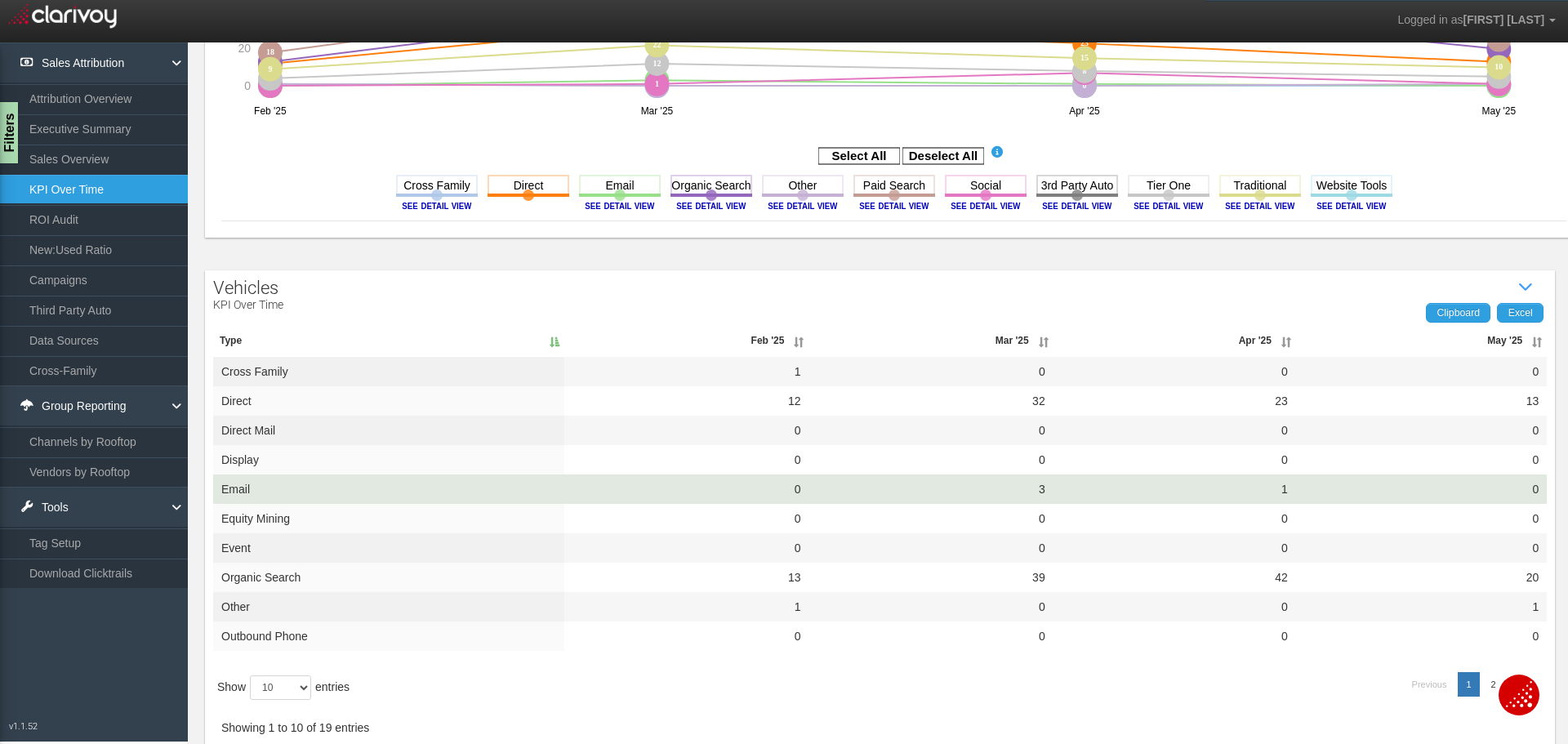 scroll, scrollTop: 82, scrollLeft: 0, axis: vertical 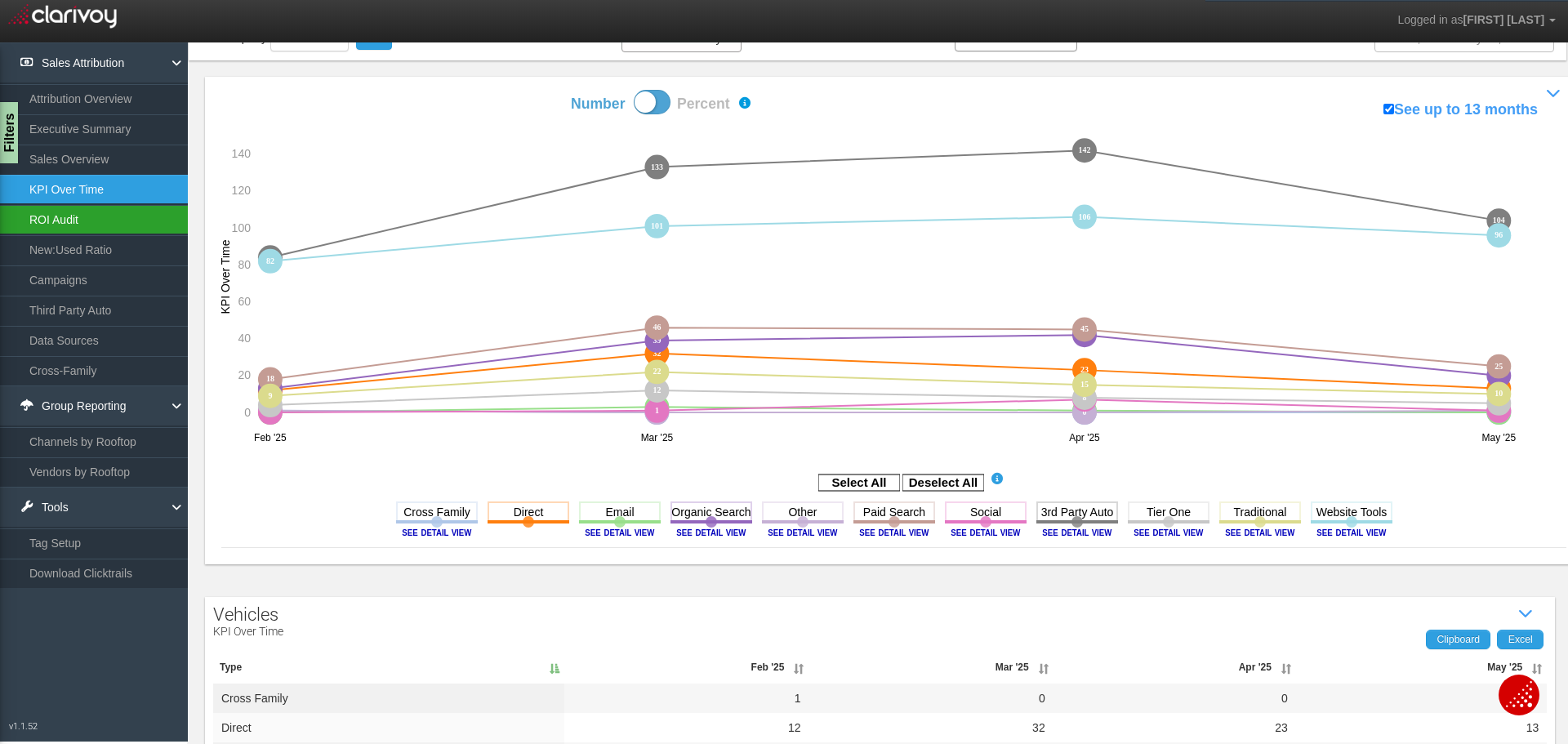 click on "ROI Audit" at bounding box center (94, 220) 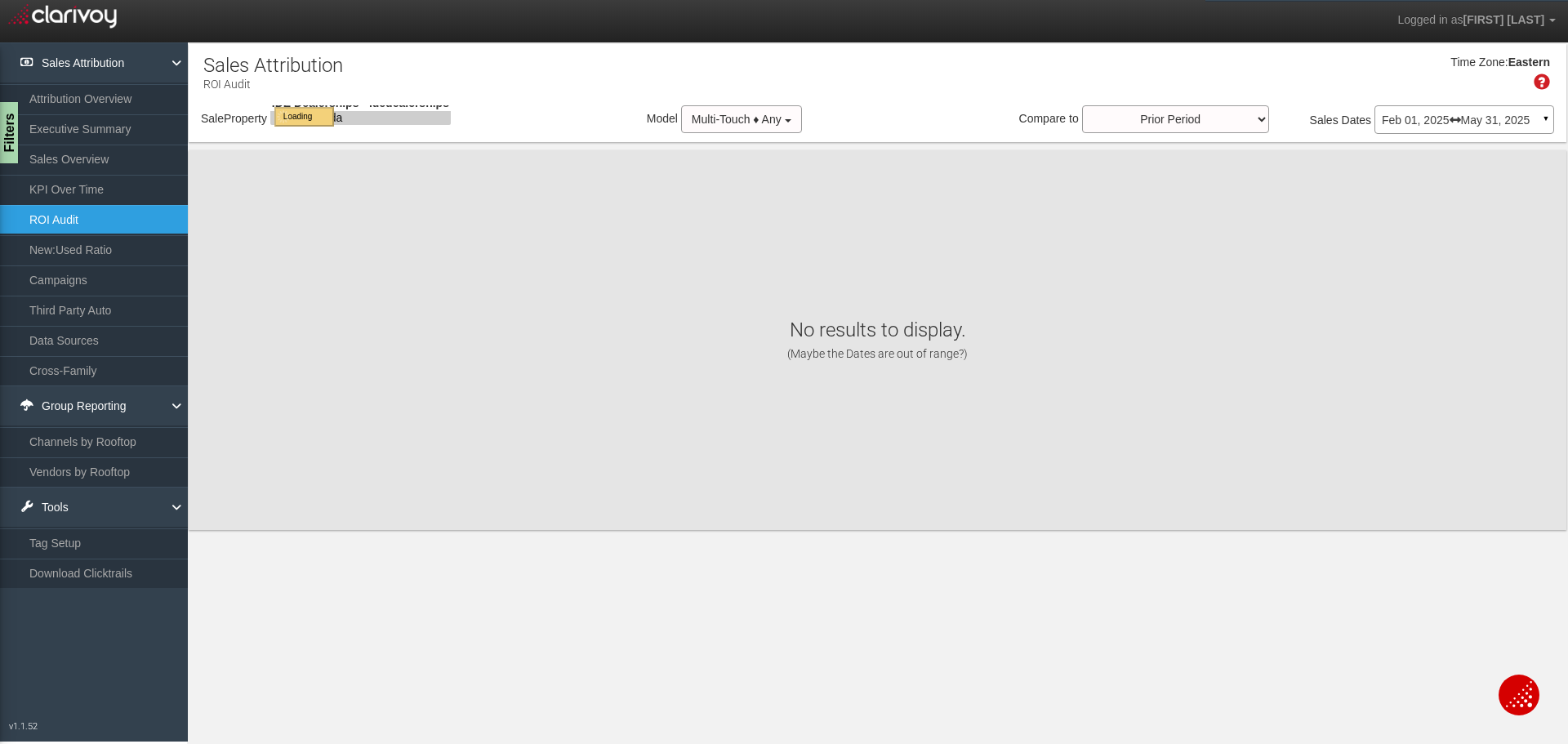scroll, scrollTop: 0, scrollLeft: 0, axis: both 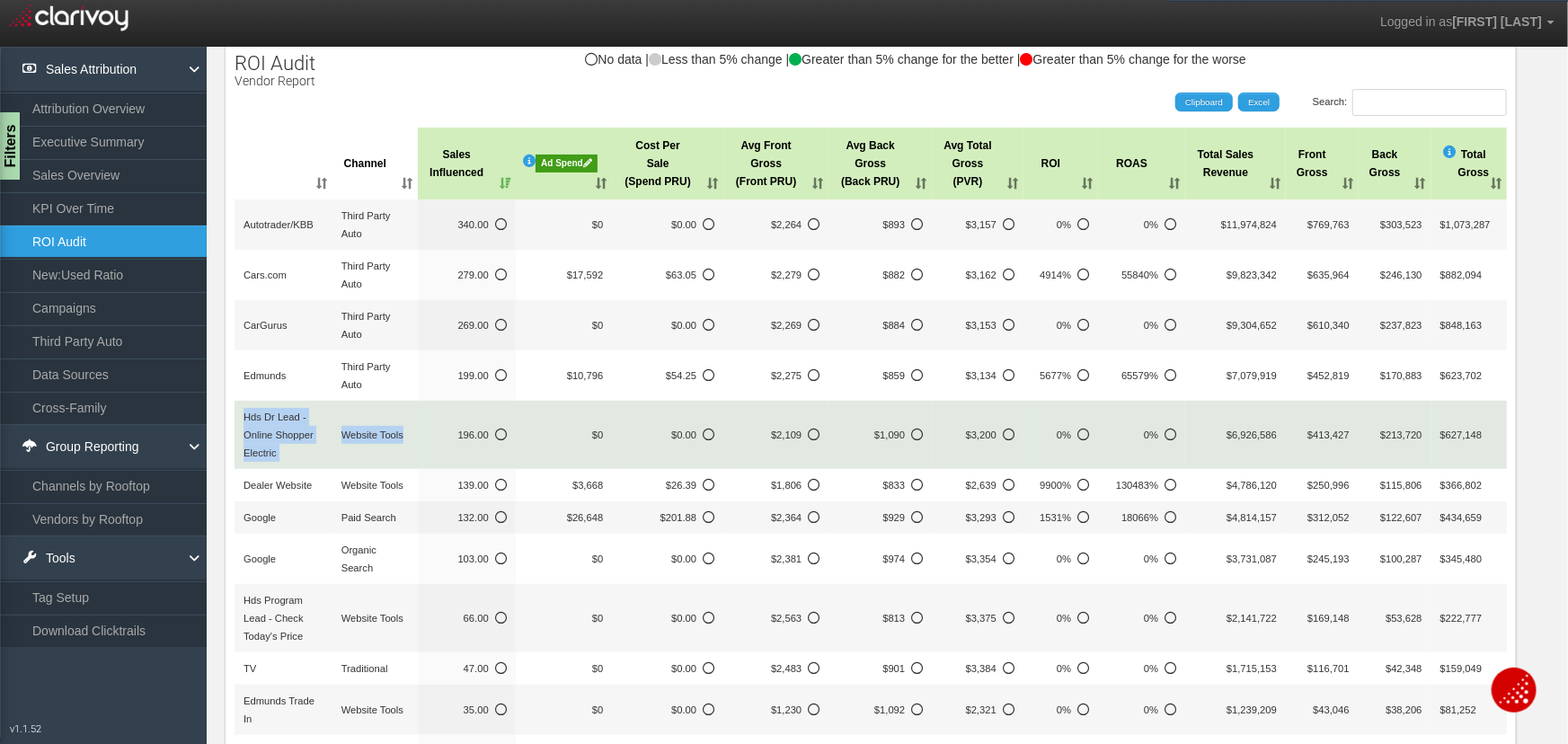 drag, startPoint x: 242, startPoint y: 414, endPoint x: 394, endPoint y: 439, distance: 154.0422 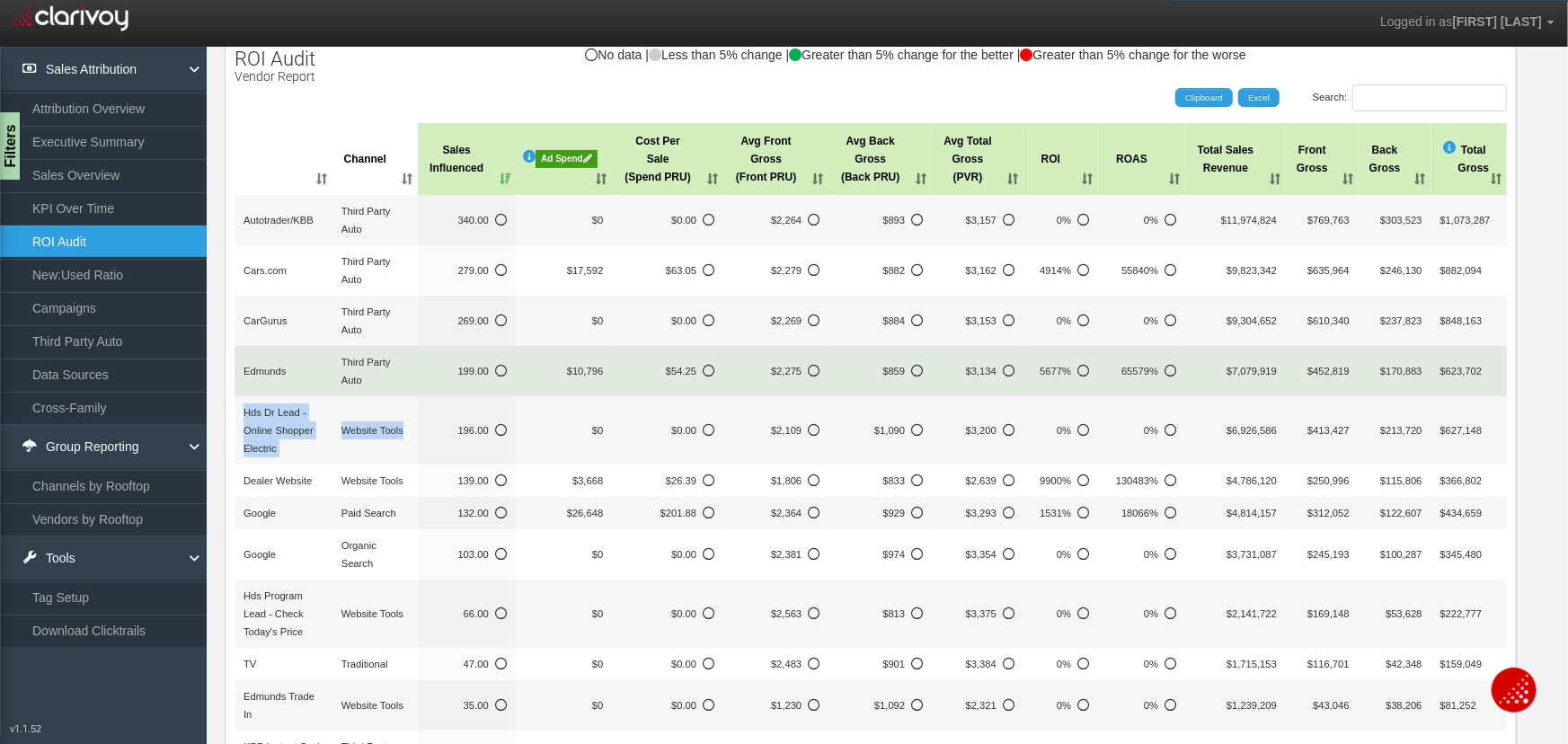 scroll, scrollTop: 163, scrollLeft: 0, axis: vertical 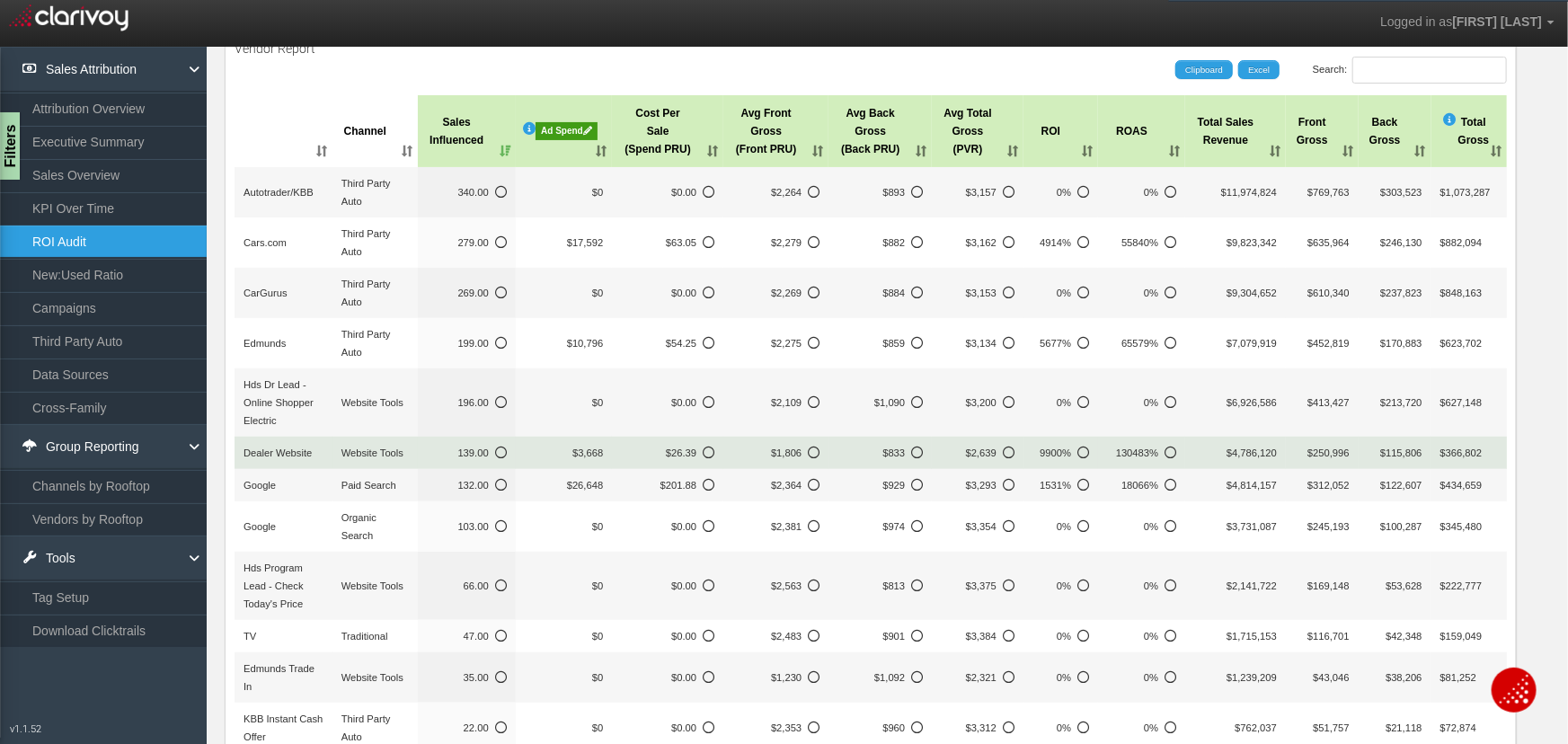 click on "Dealer Website" at bounding box center (265, 243) 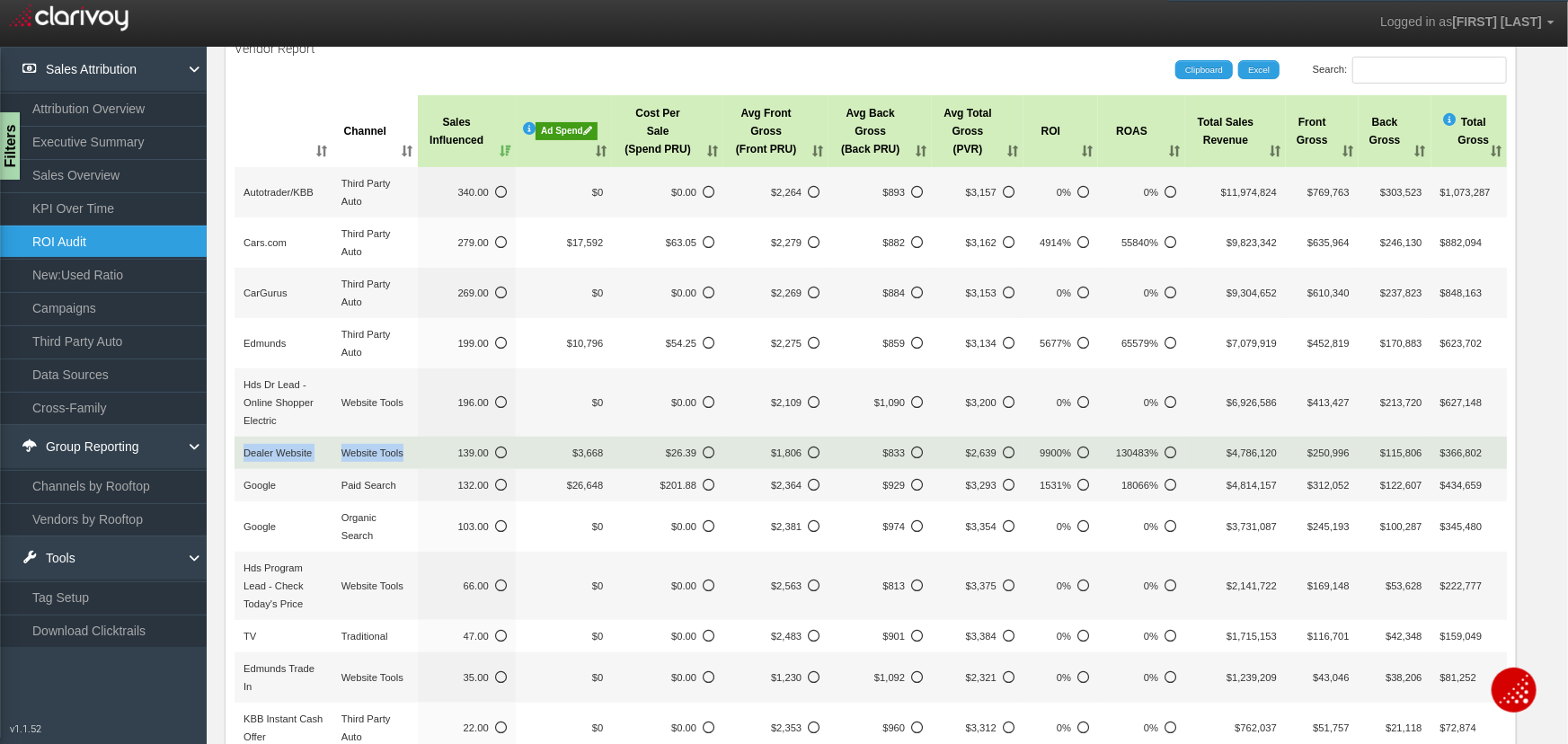 drag, startPoint x: 404, startPoint y: 453, endPoint x: 246, endPoint y: 449, distance: 158.05062 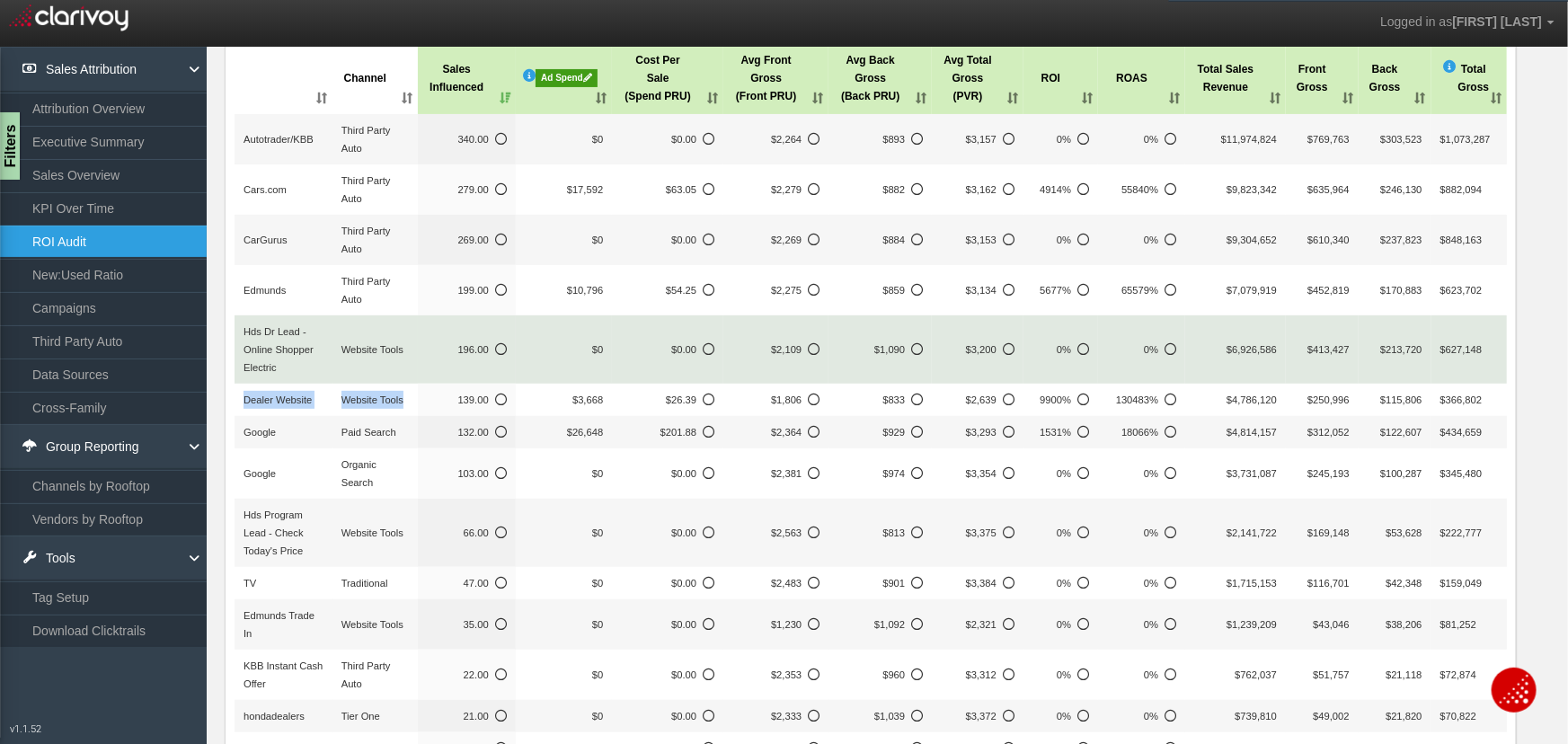 scroll, scrollTop: 244, scrollLeft: 0, axis: vertical 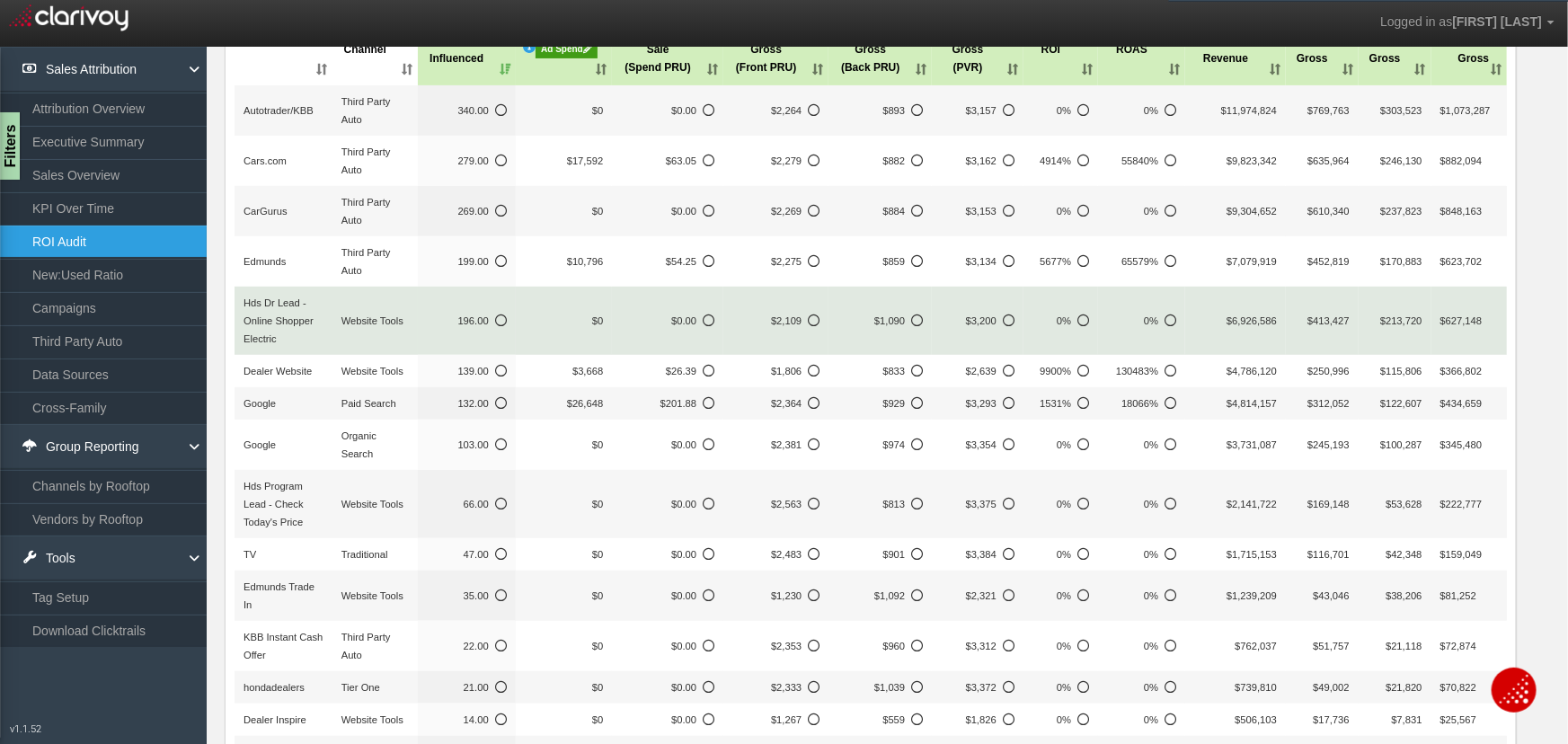 click on "Website Tools" at bounding box center [375, 111] 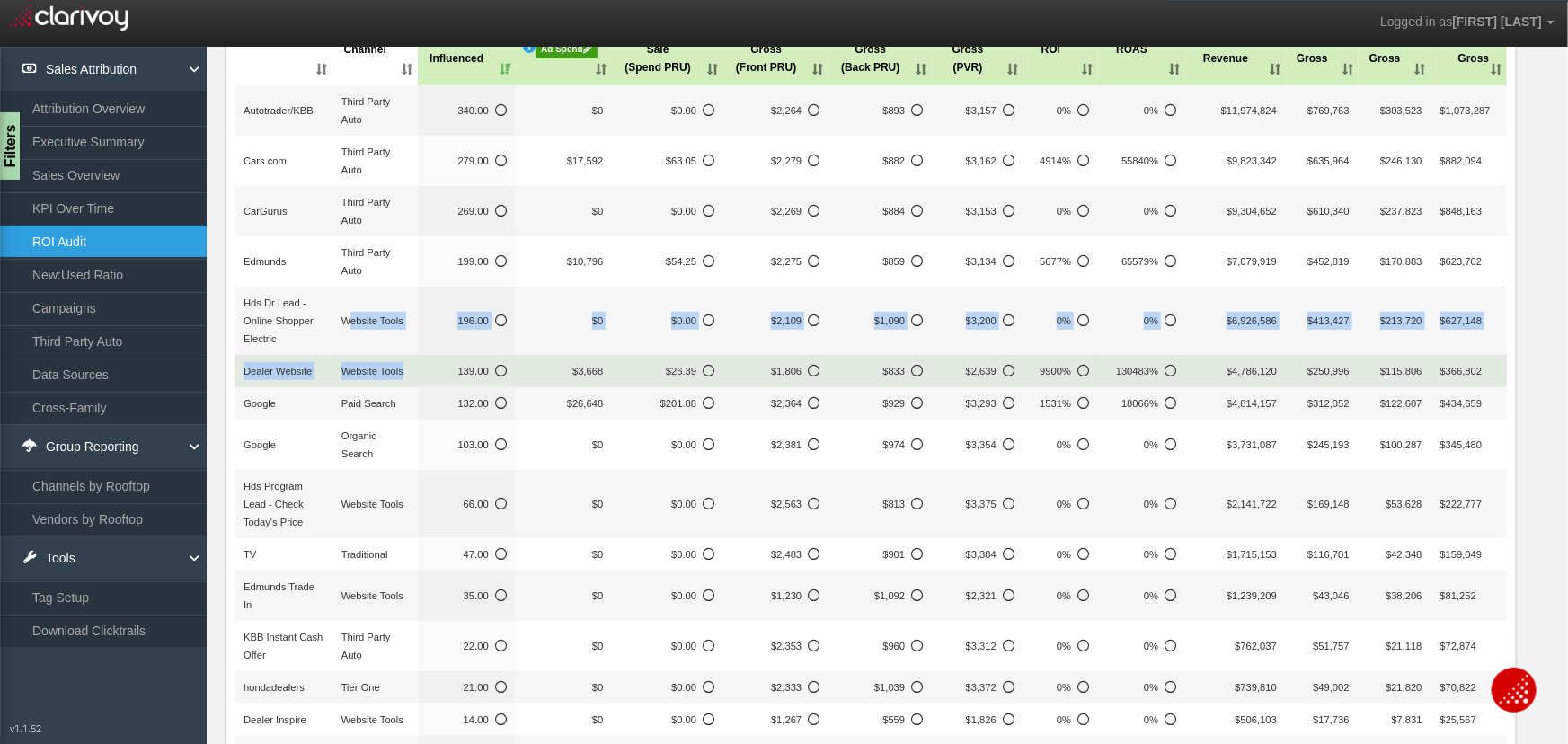 drag, startPoint x: 353, startPoint y: 311, endPoint x: 403, endPoint y: 373, distance: 79.64923 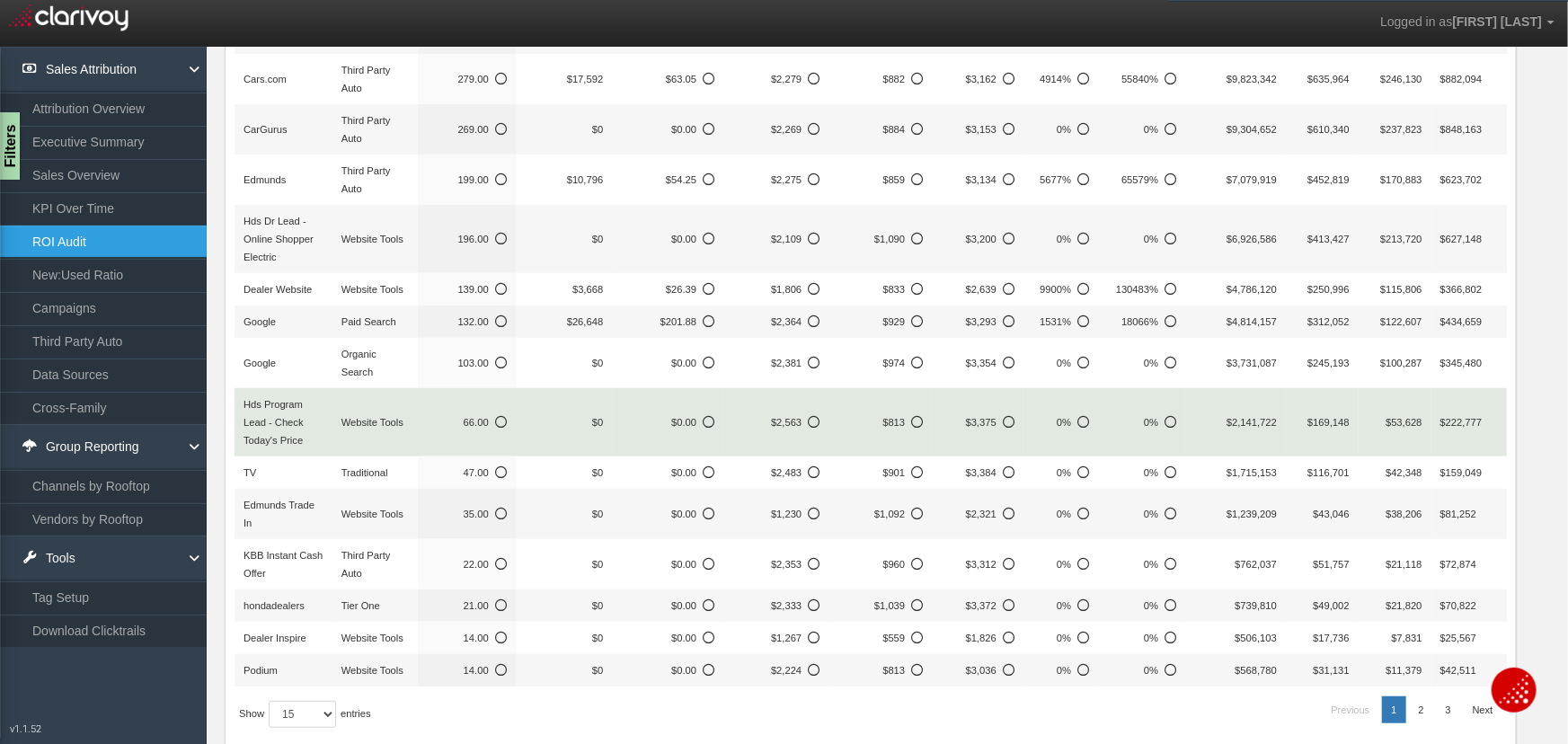 scroll, scrollTop: 244, scrollLeft: 0, axis: vertical 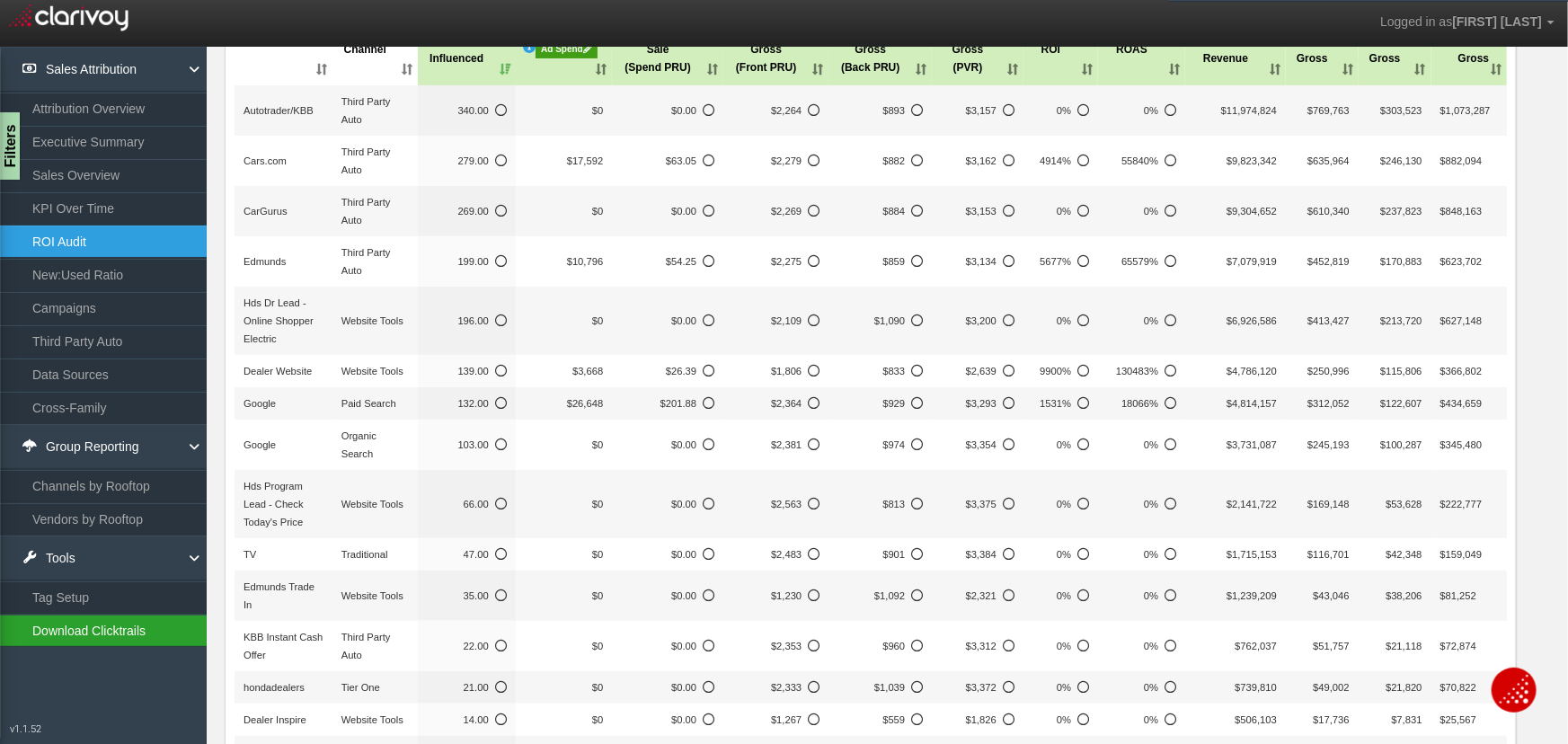 click on "Download Clicktrails" at bounding box center (103, 631) 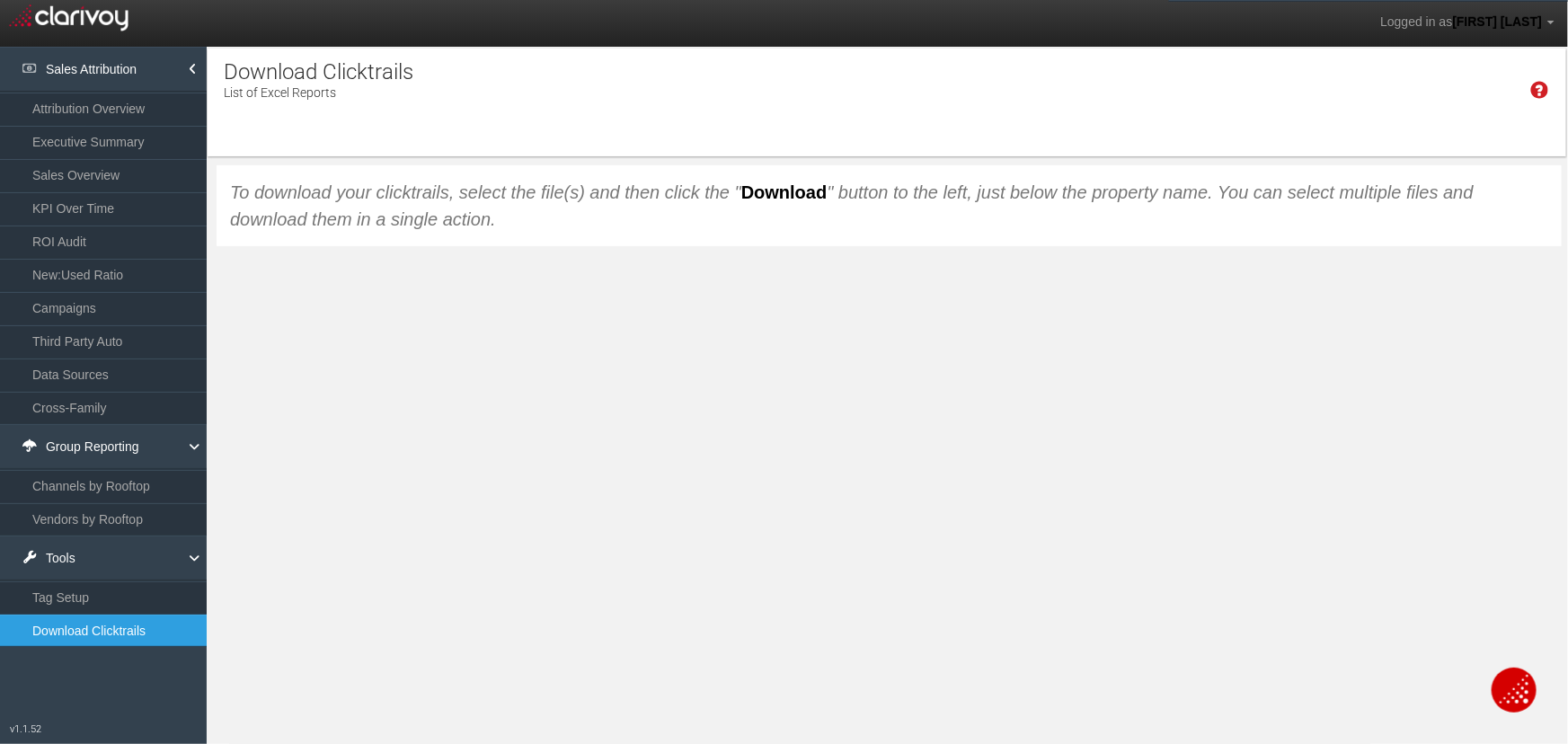 scroll, scrollTop: 0, scrollLeft: 0, axis: both 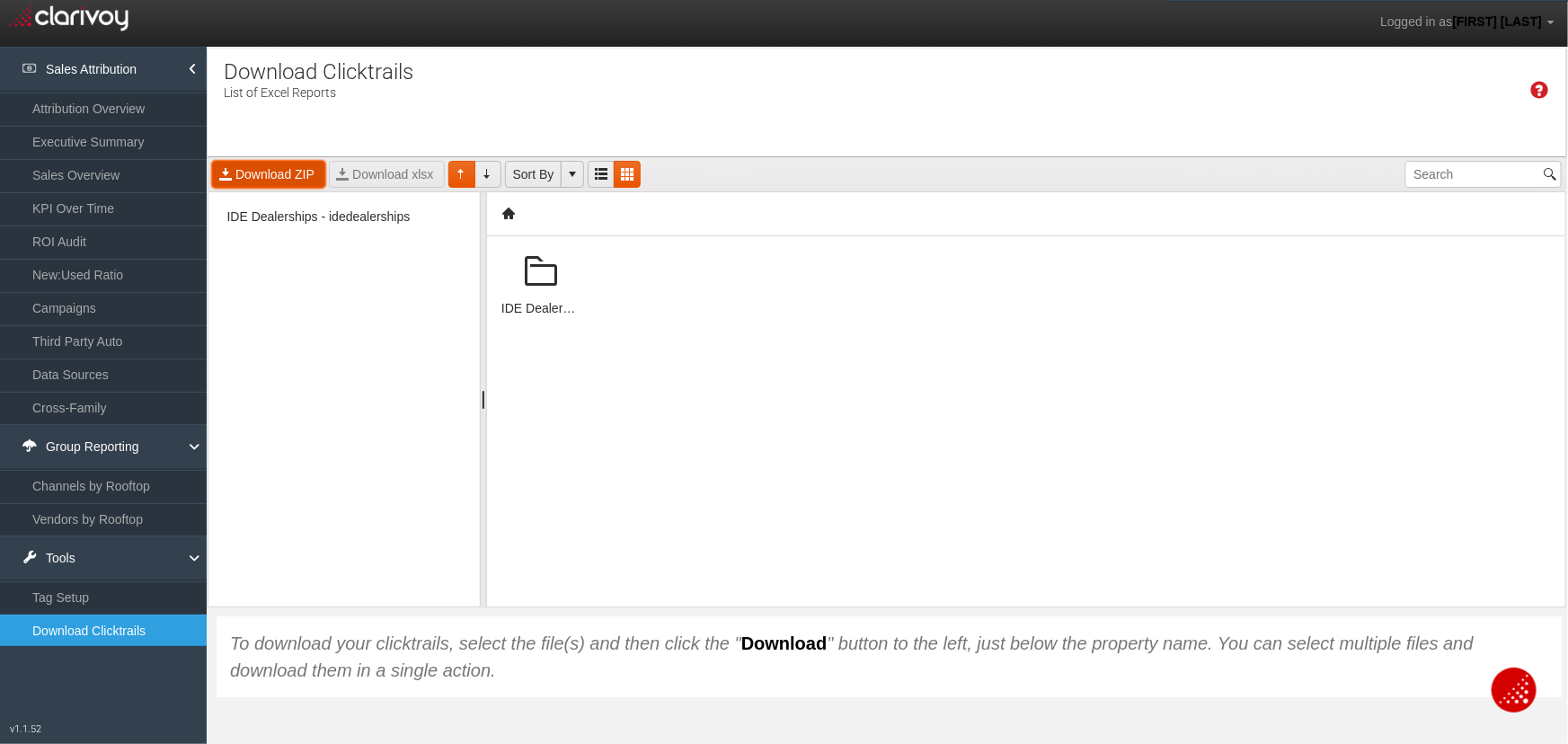 click on "Download ZIP" at bounding box center [269, 174] 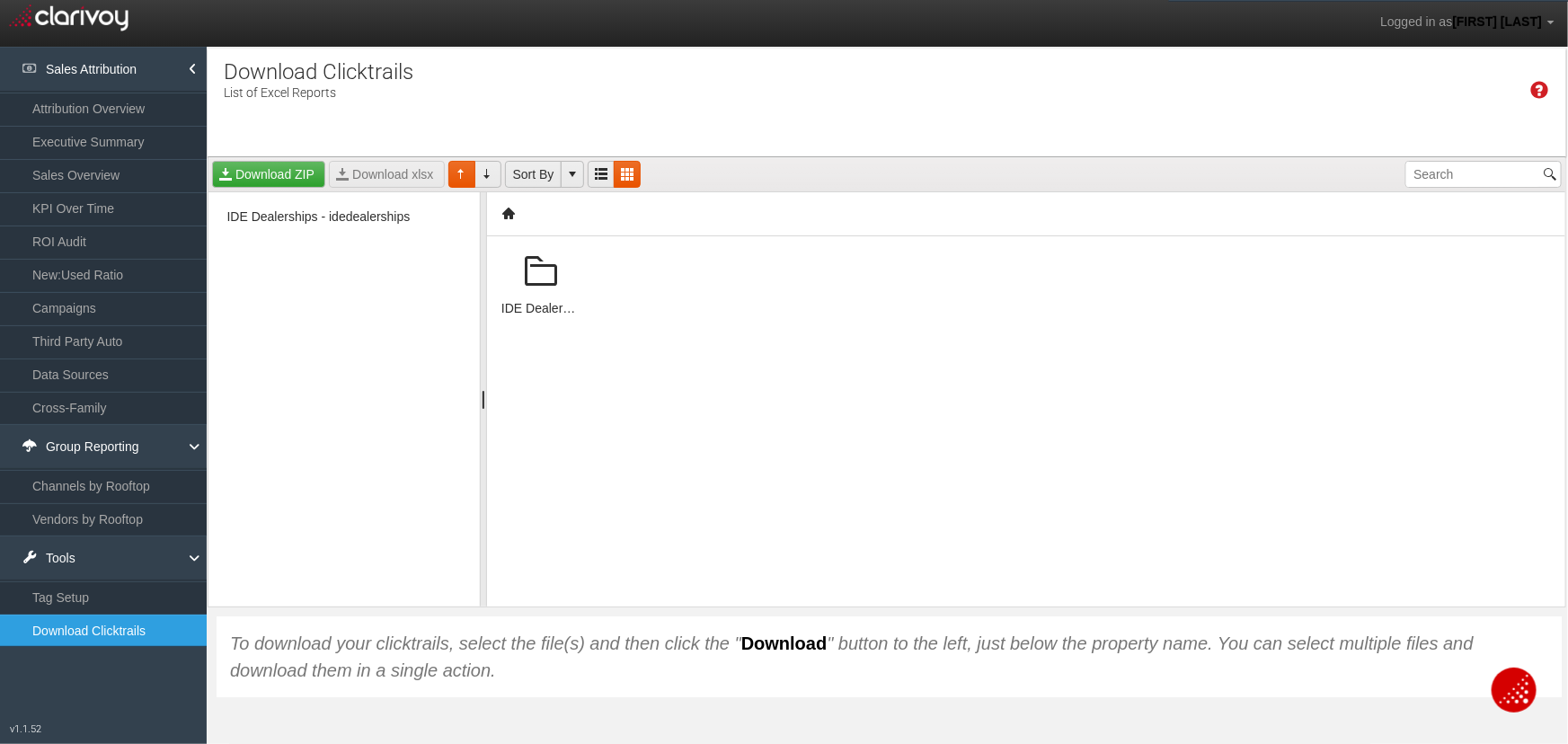 click at bounding box center (541, 272) 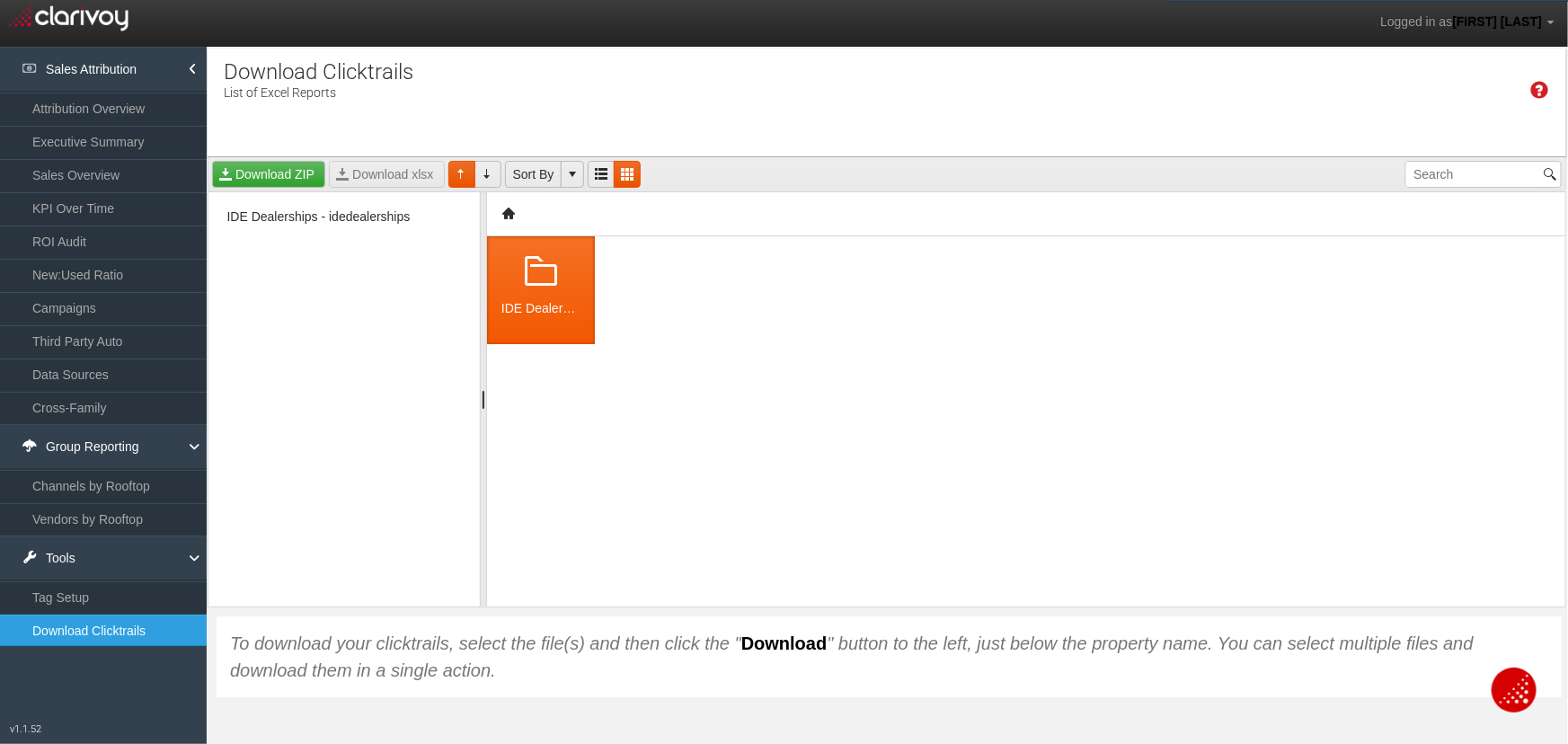 click at bounding box center [541, 272] 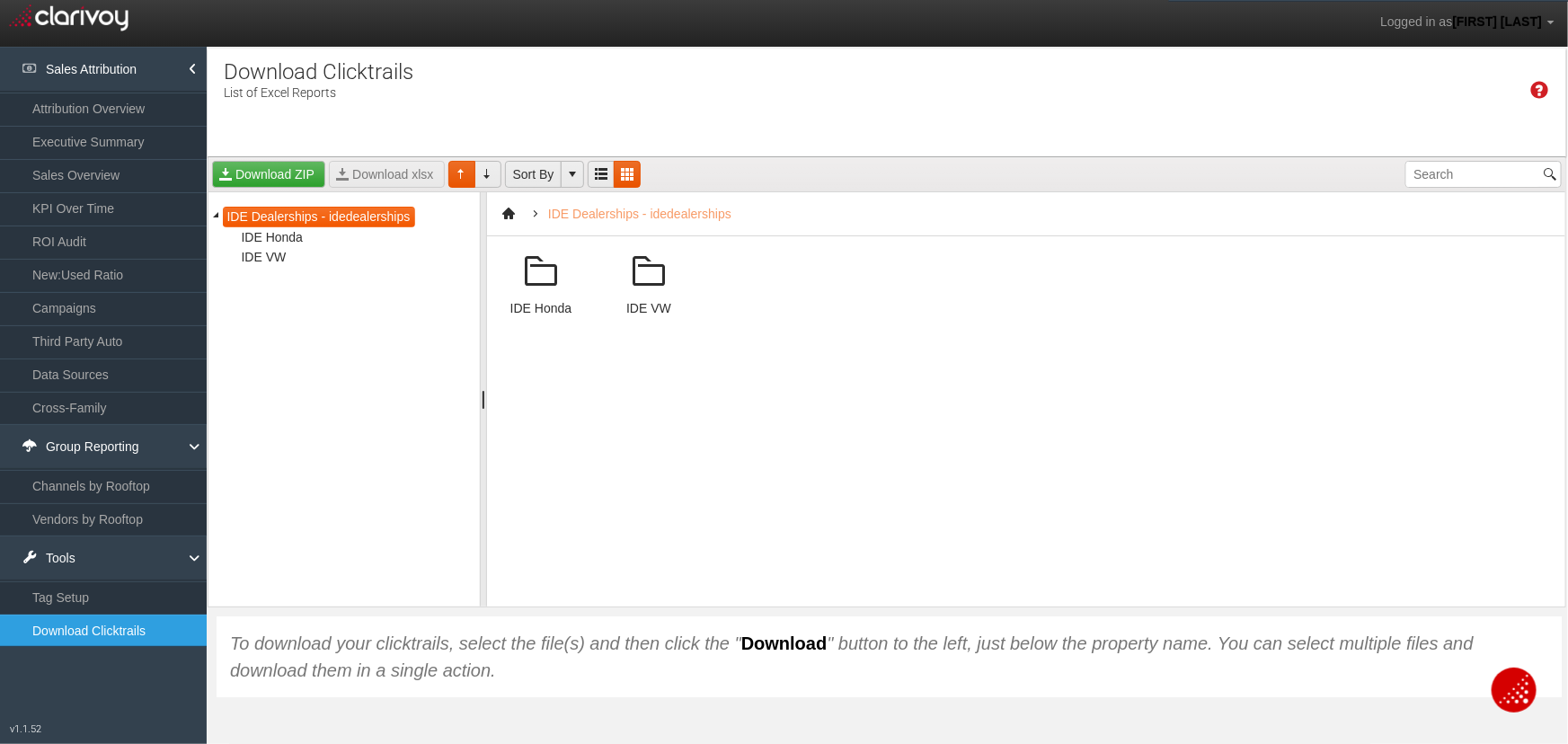 click at bounding box center (541, 272) 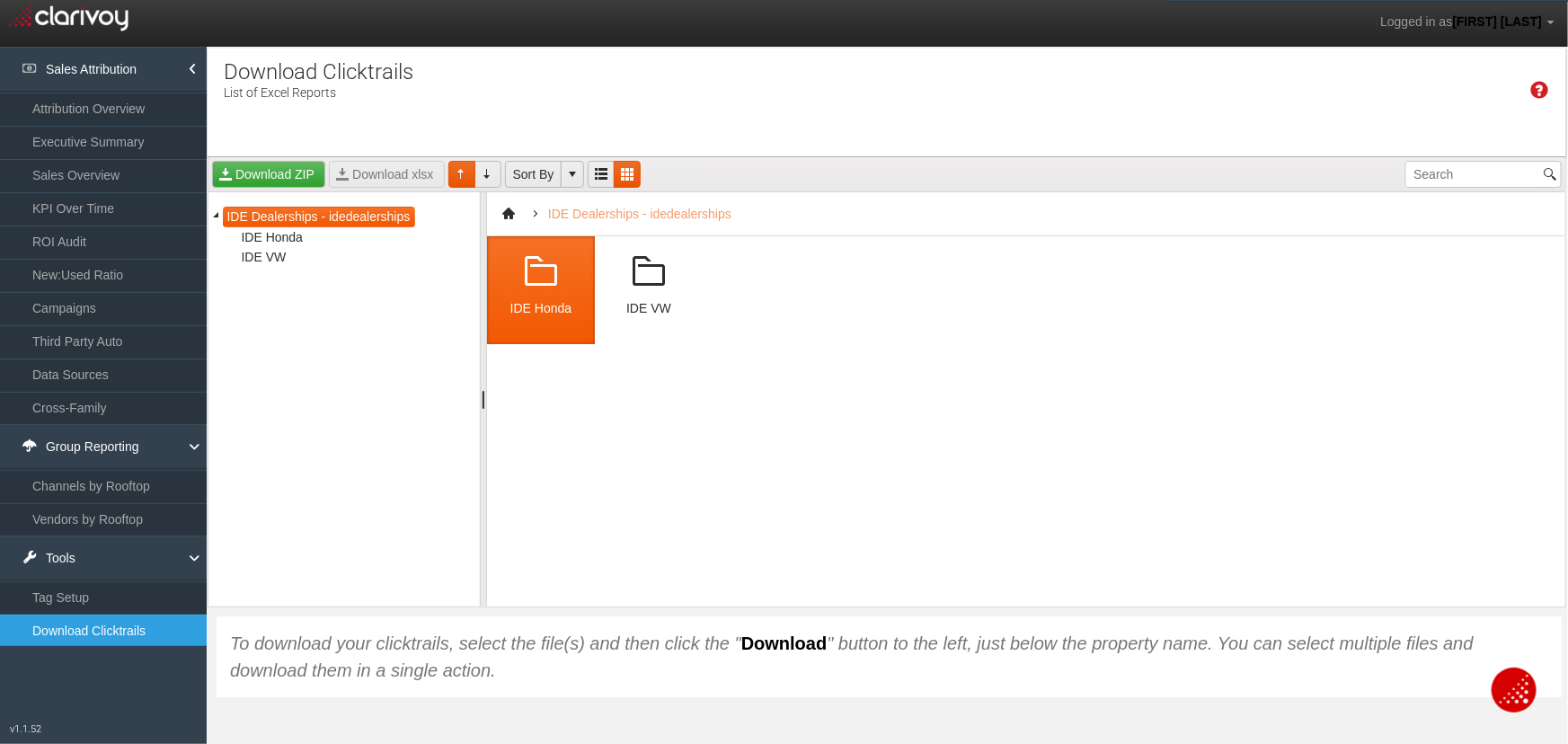 click at bounding box center (541, 272) 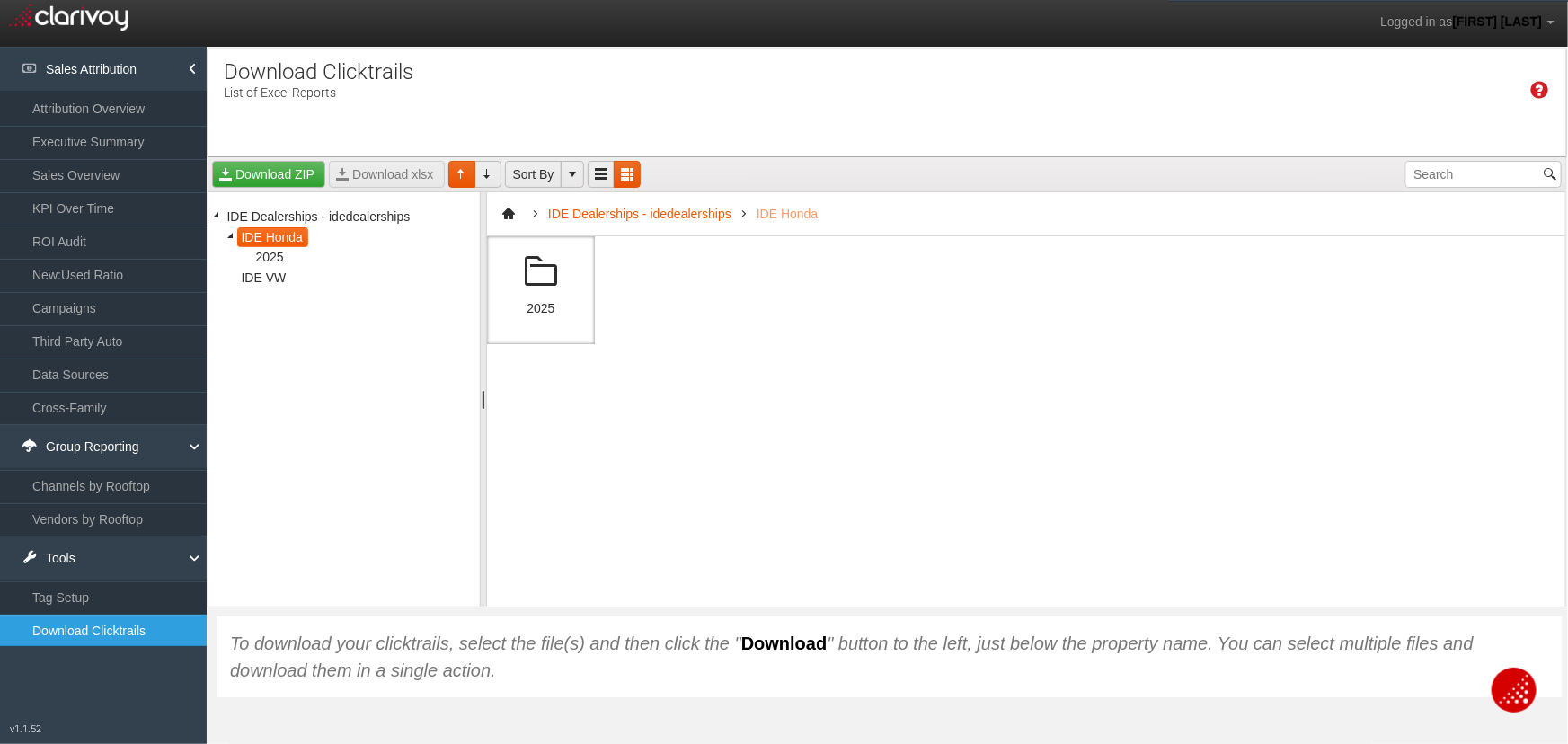 click at bounding box center (541, 272) 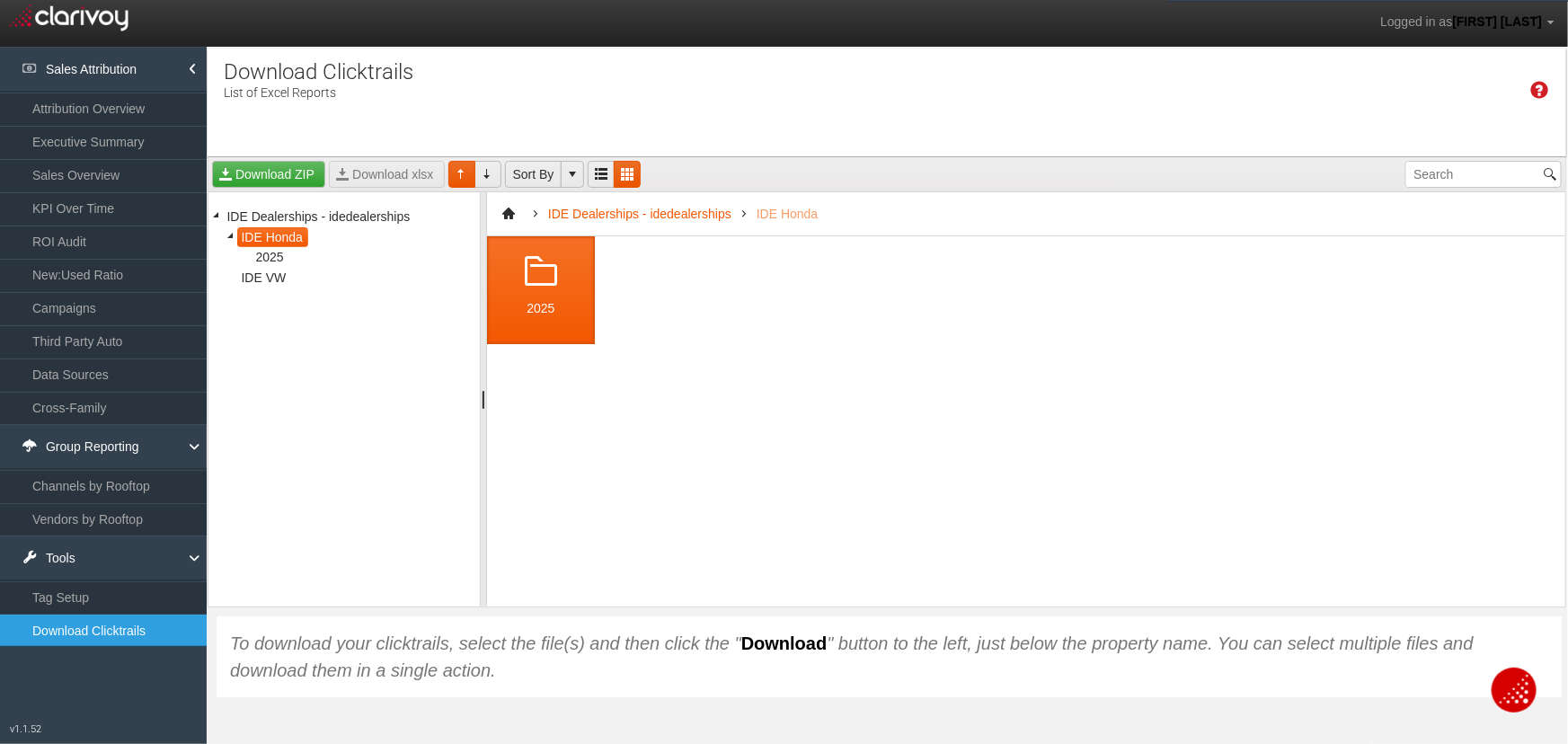 click at bounding box center [541, 272] 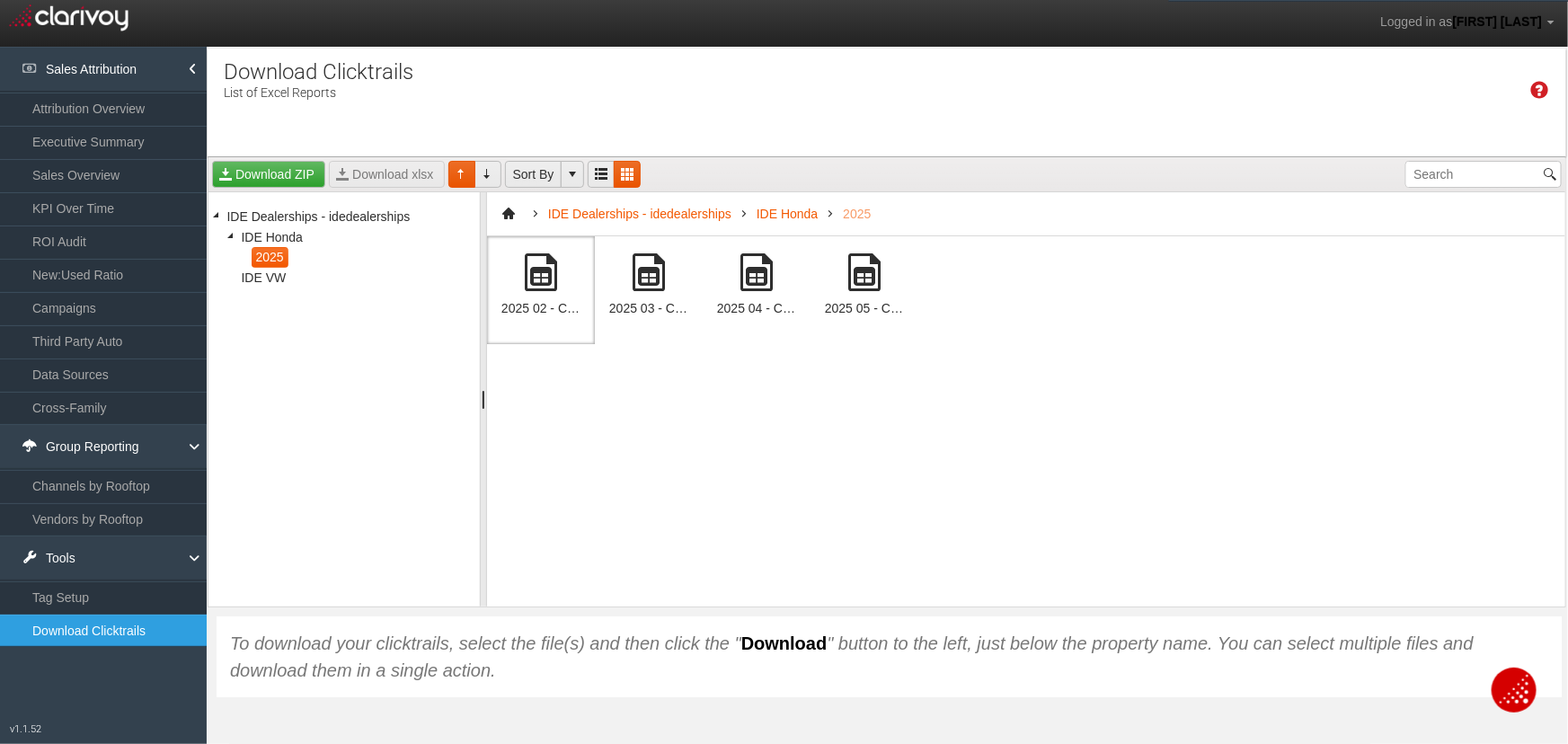 click at bounding box center (541, 272) 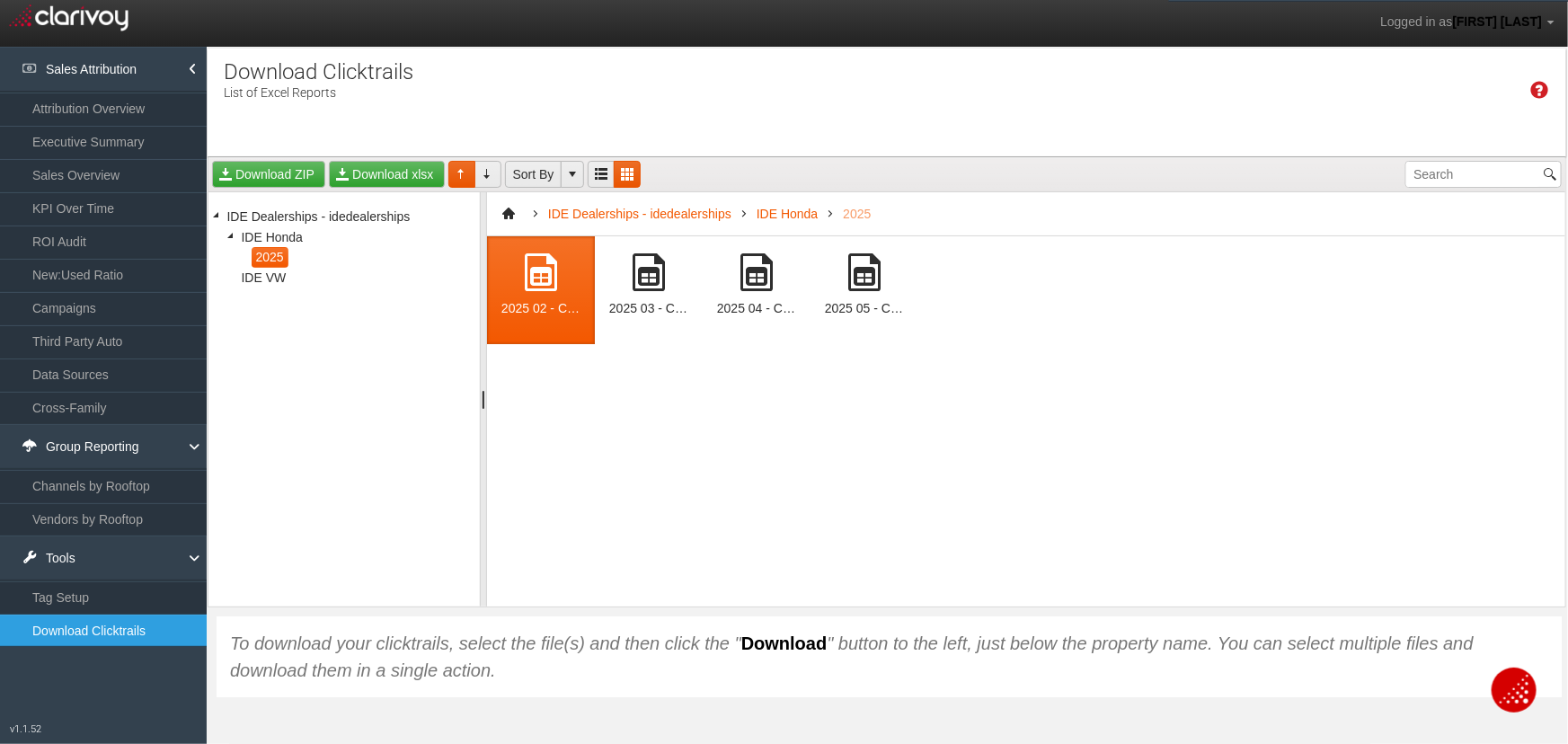 click at bounding box center (541, 272) 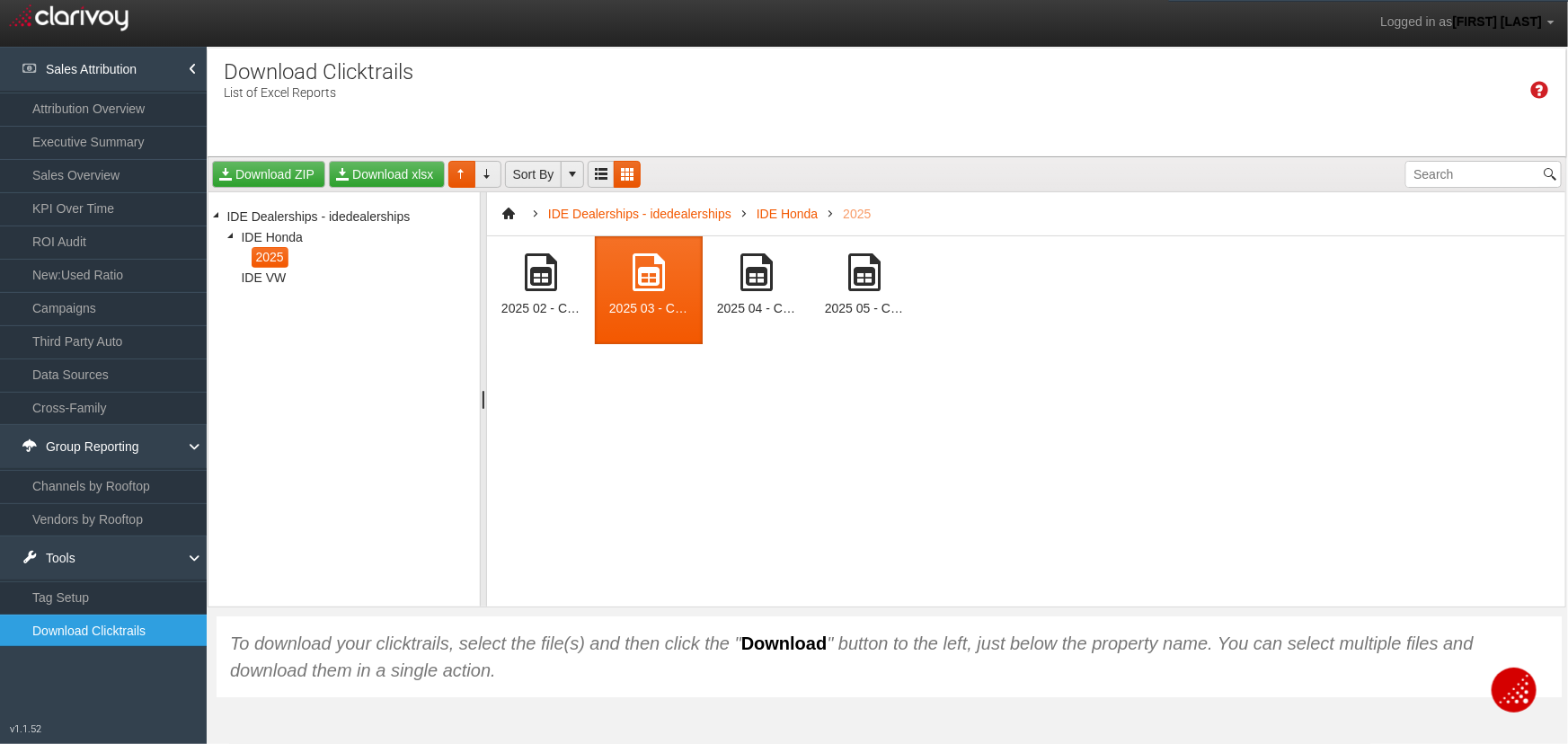 click at bounding box center [541, 272] 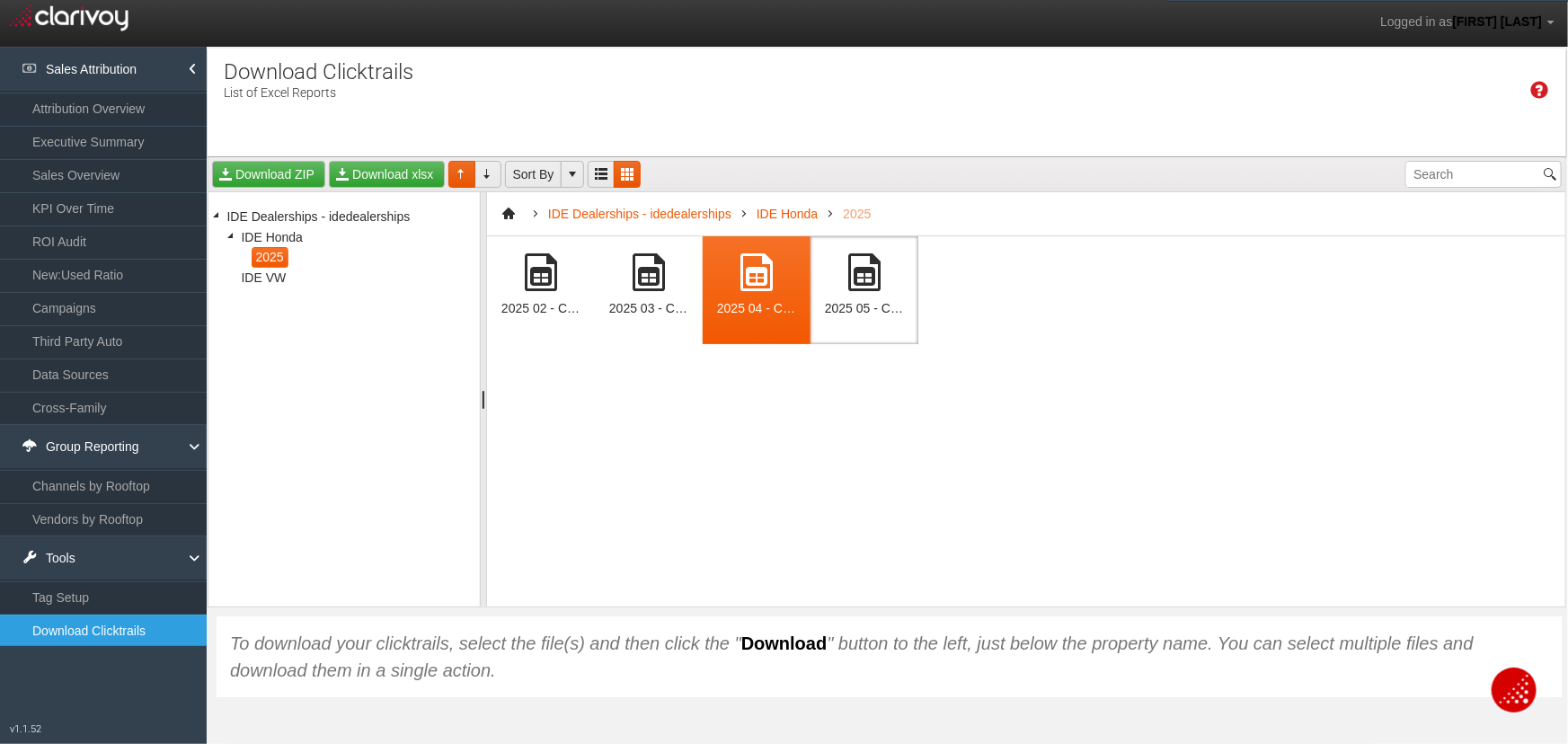 click on "2025 05 - Clarivoy Clicktrails - IDE Honda (53643)[2355].xlsx" at bounding box center (864, 290) 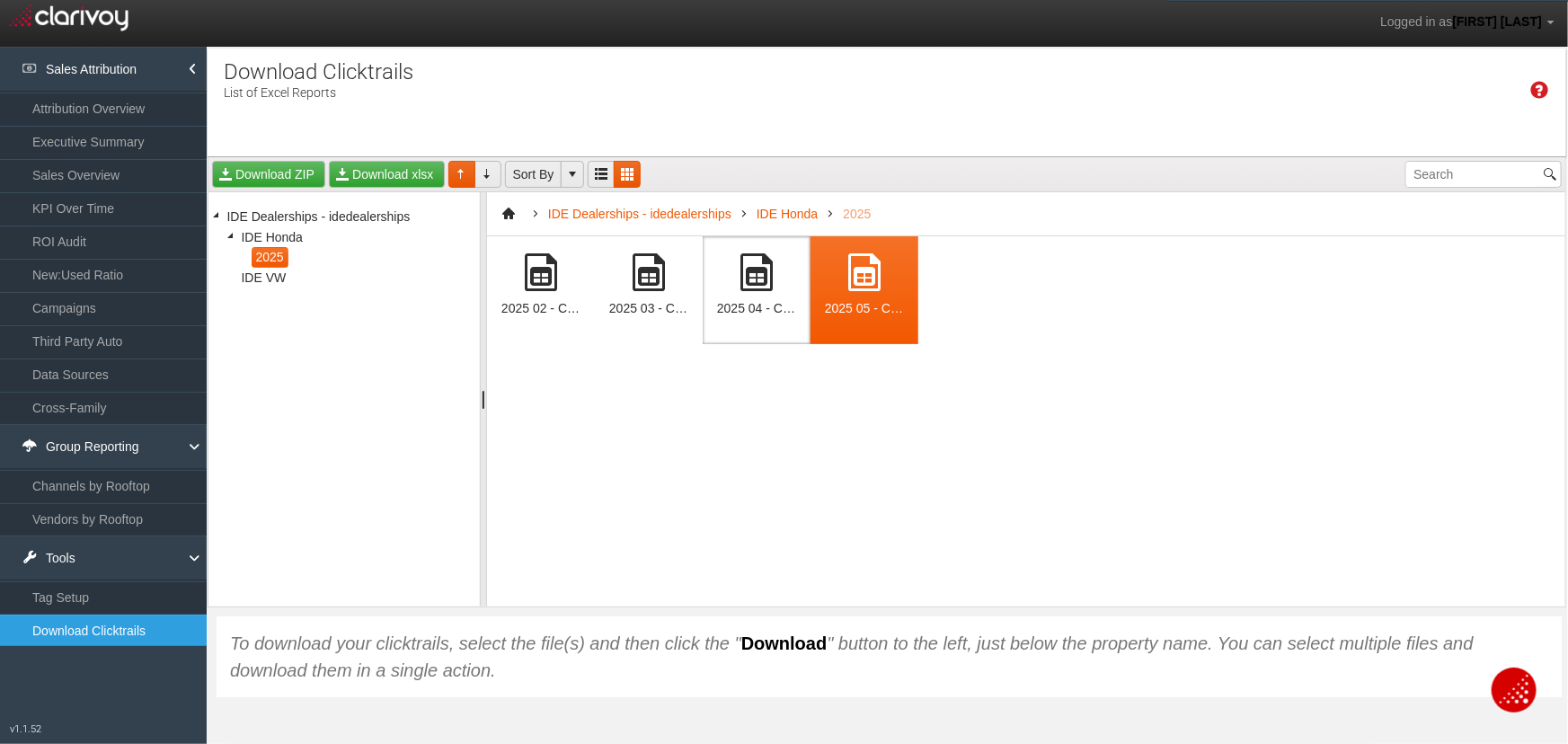 click at bounding box center (757, 272) 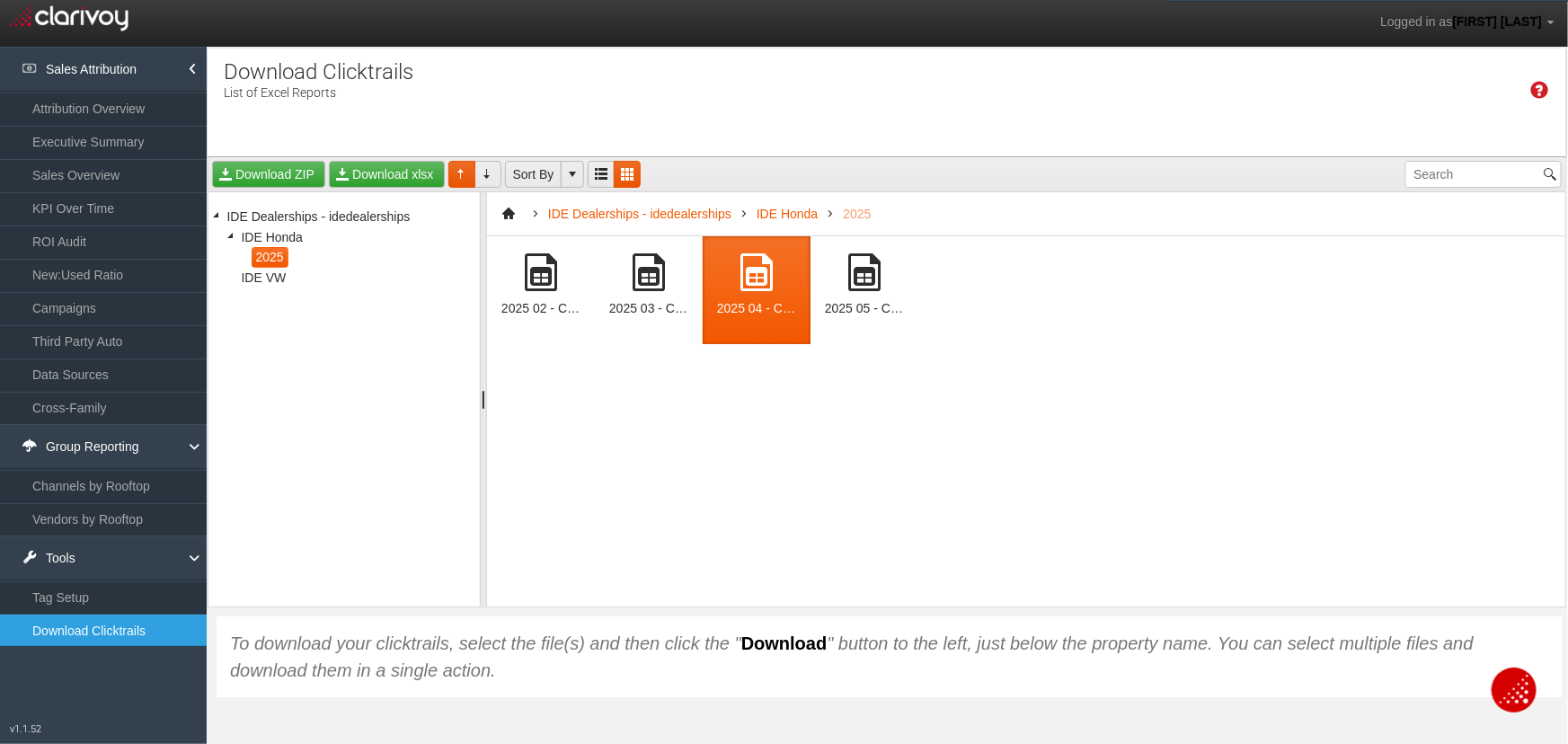 click at bounding box center [757, 272] 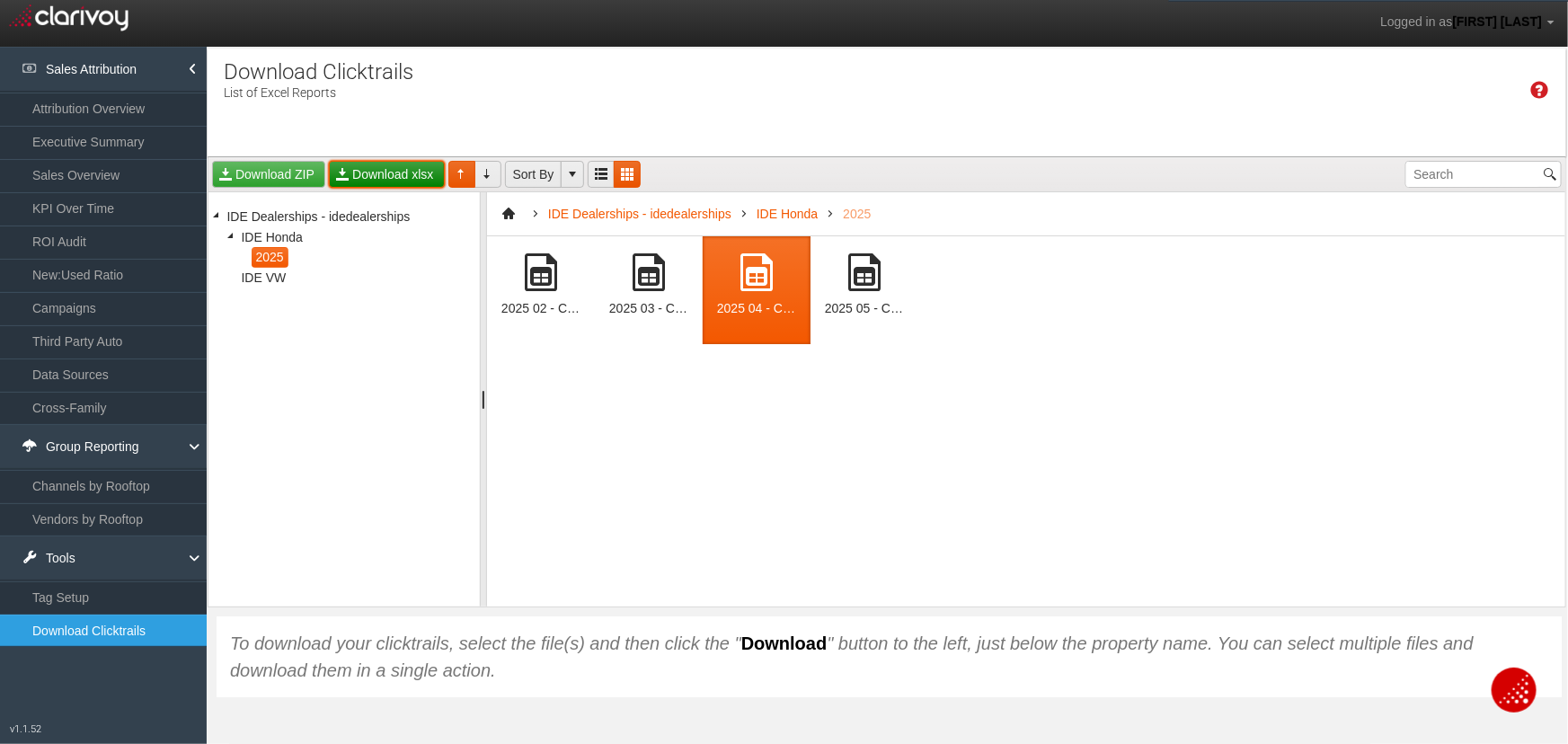 click on "Download xlsx" at bounding box center [386, 174] 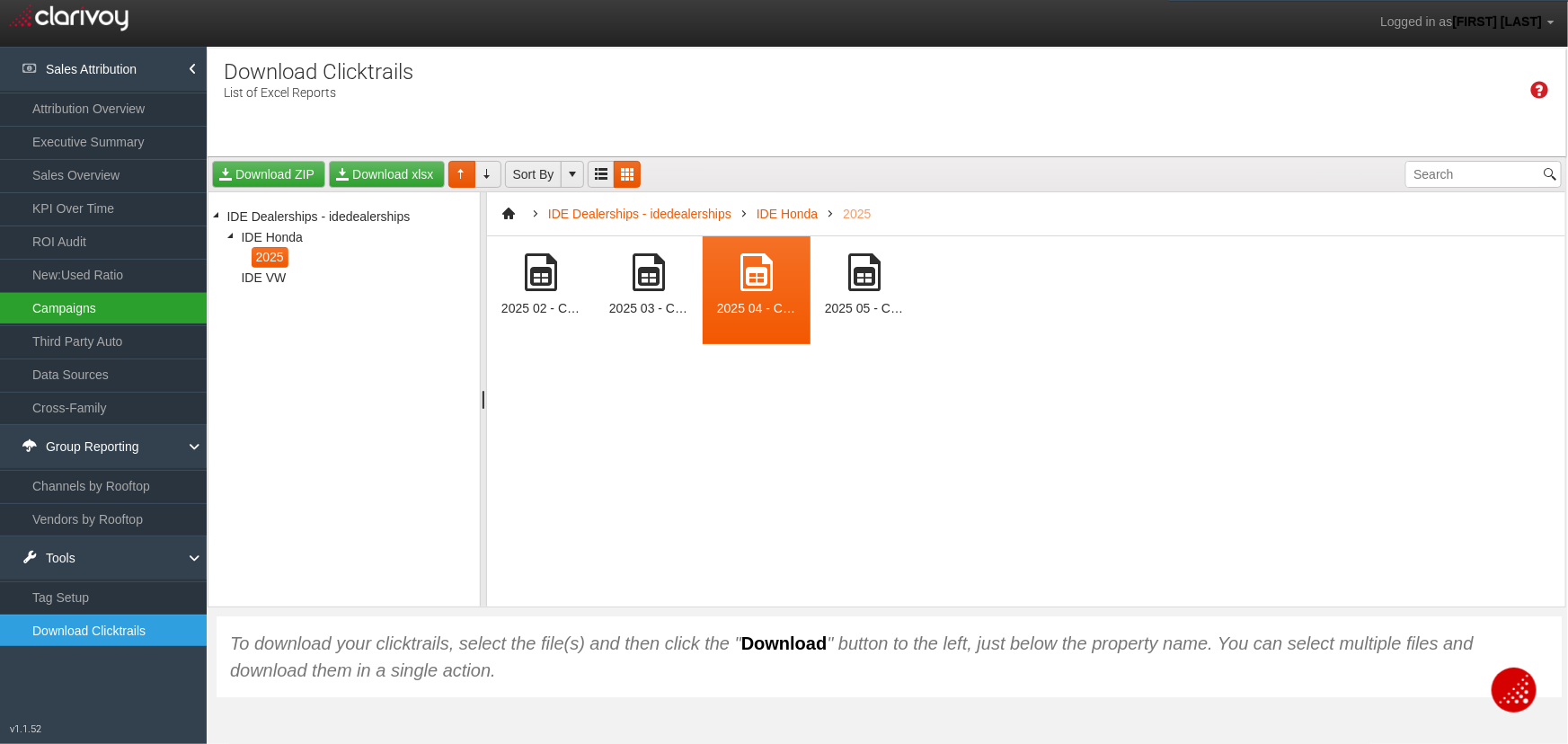 click on "Campaigns" at bounding box center (103, 308) 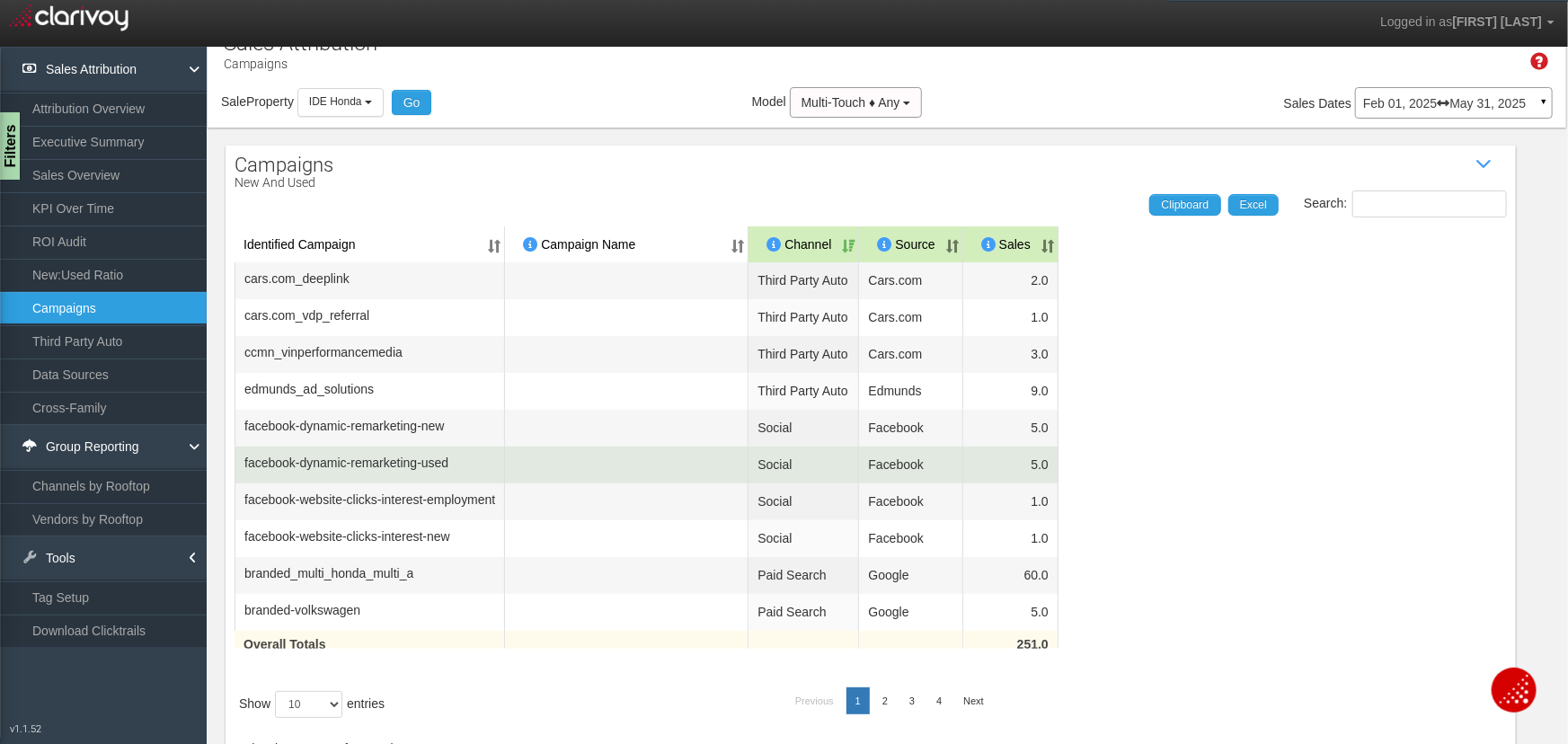 scroll, scrollTop: 0, scrollLeft: 0, axis: both 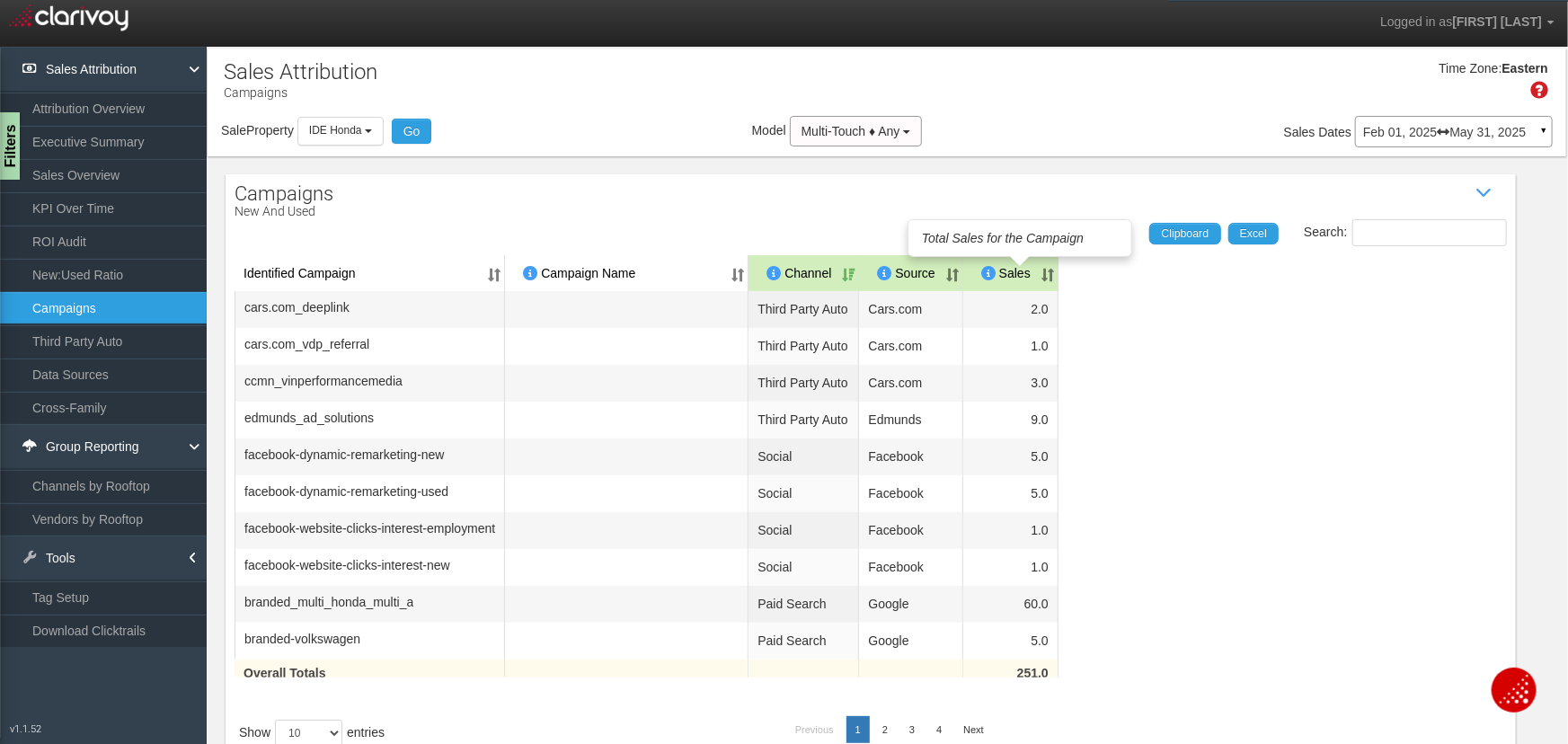 click at bounding box center (984, 273) 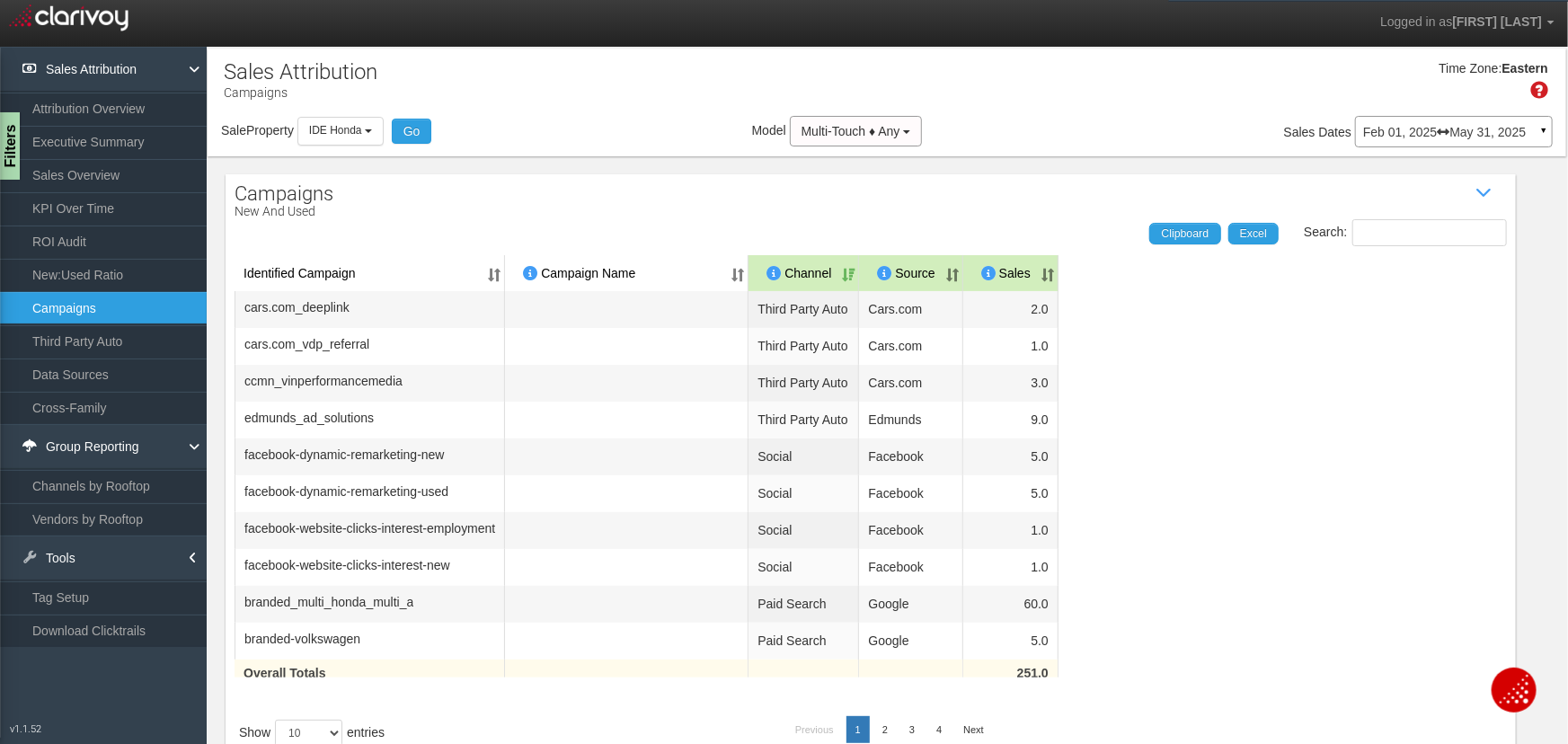 click on "Sales" at bounding box center [1011, 273] 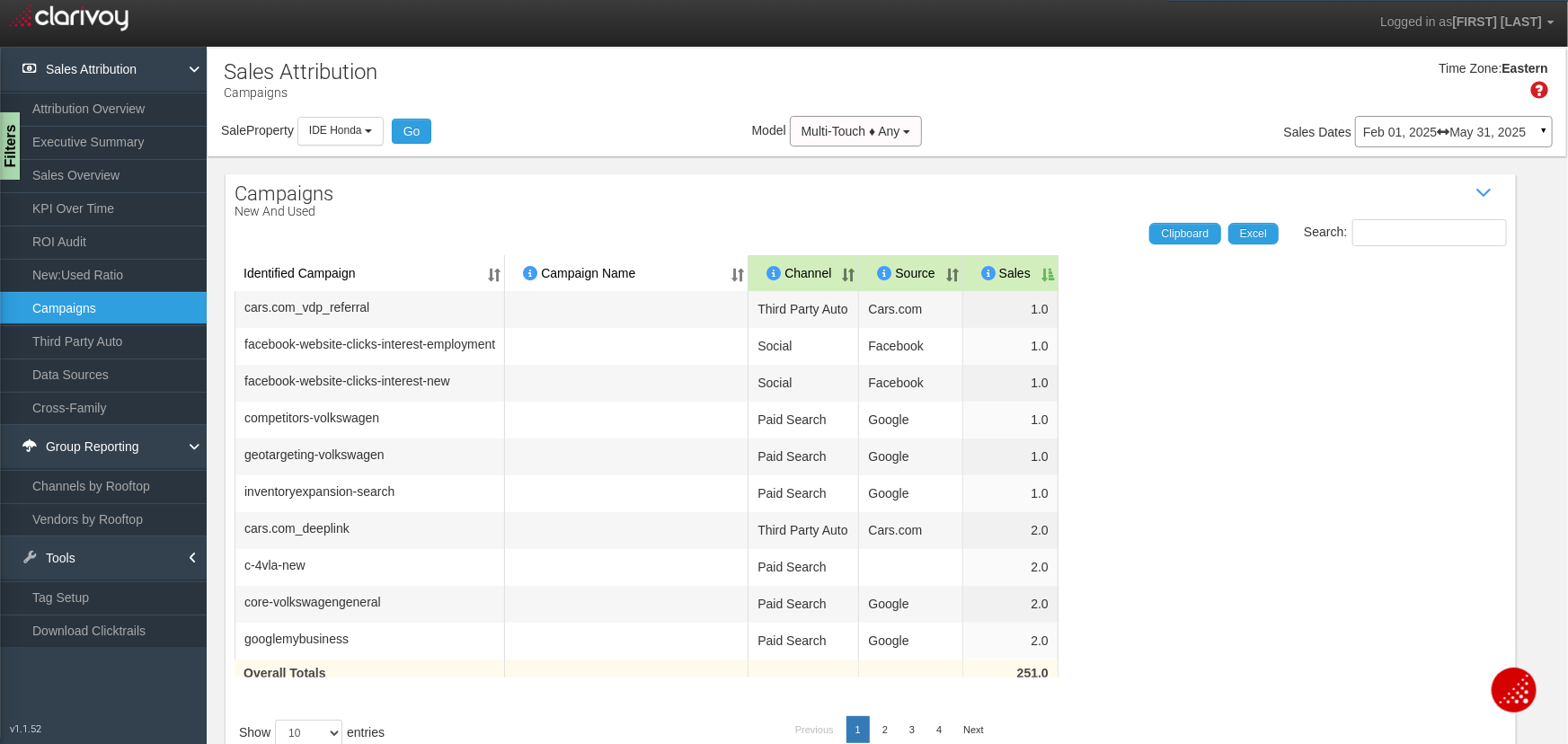 click on "Sales" at bounding box center [1011, 273] 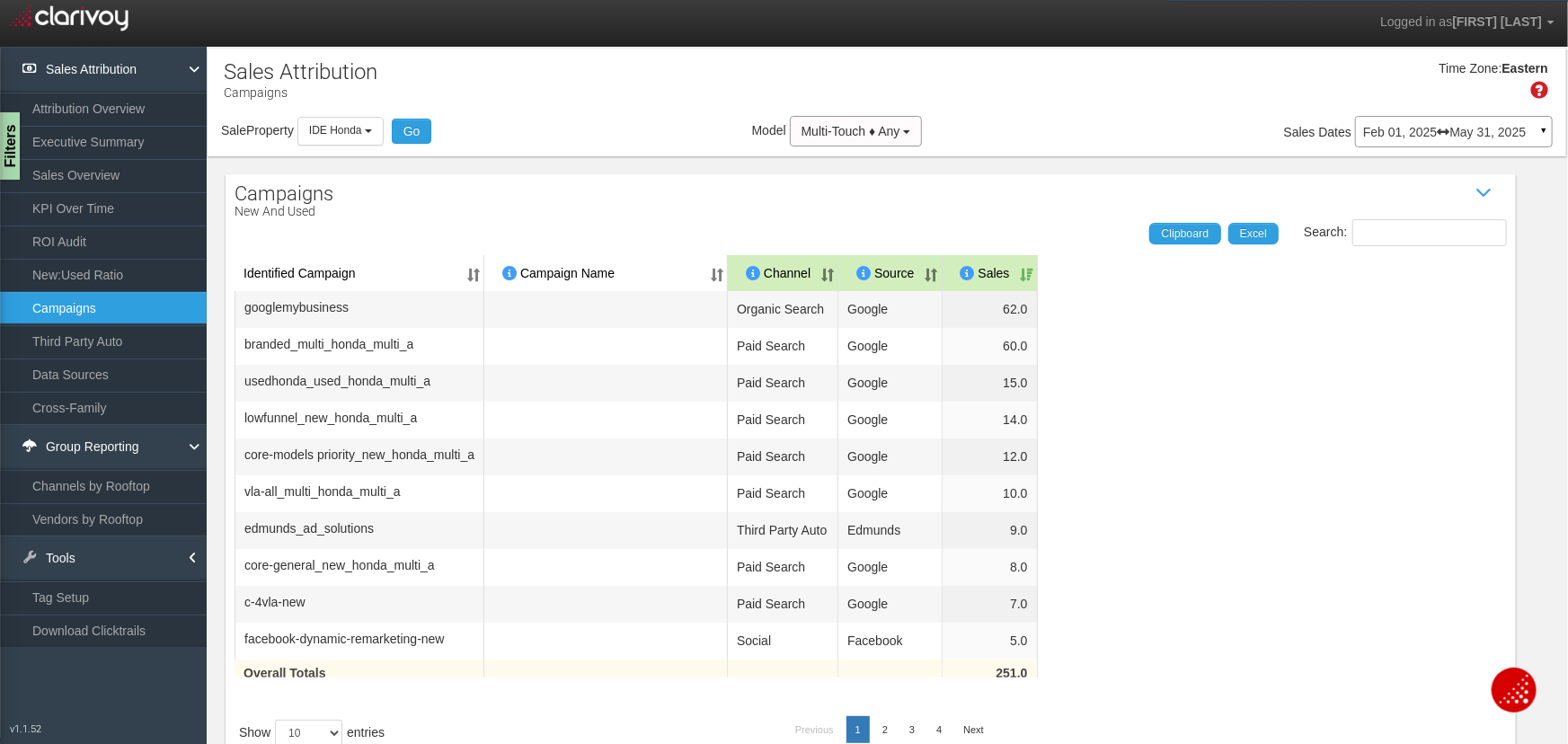 click on "Sales" at bounding box center (990, 273) 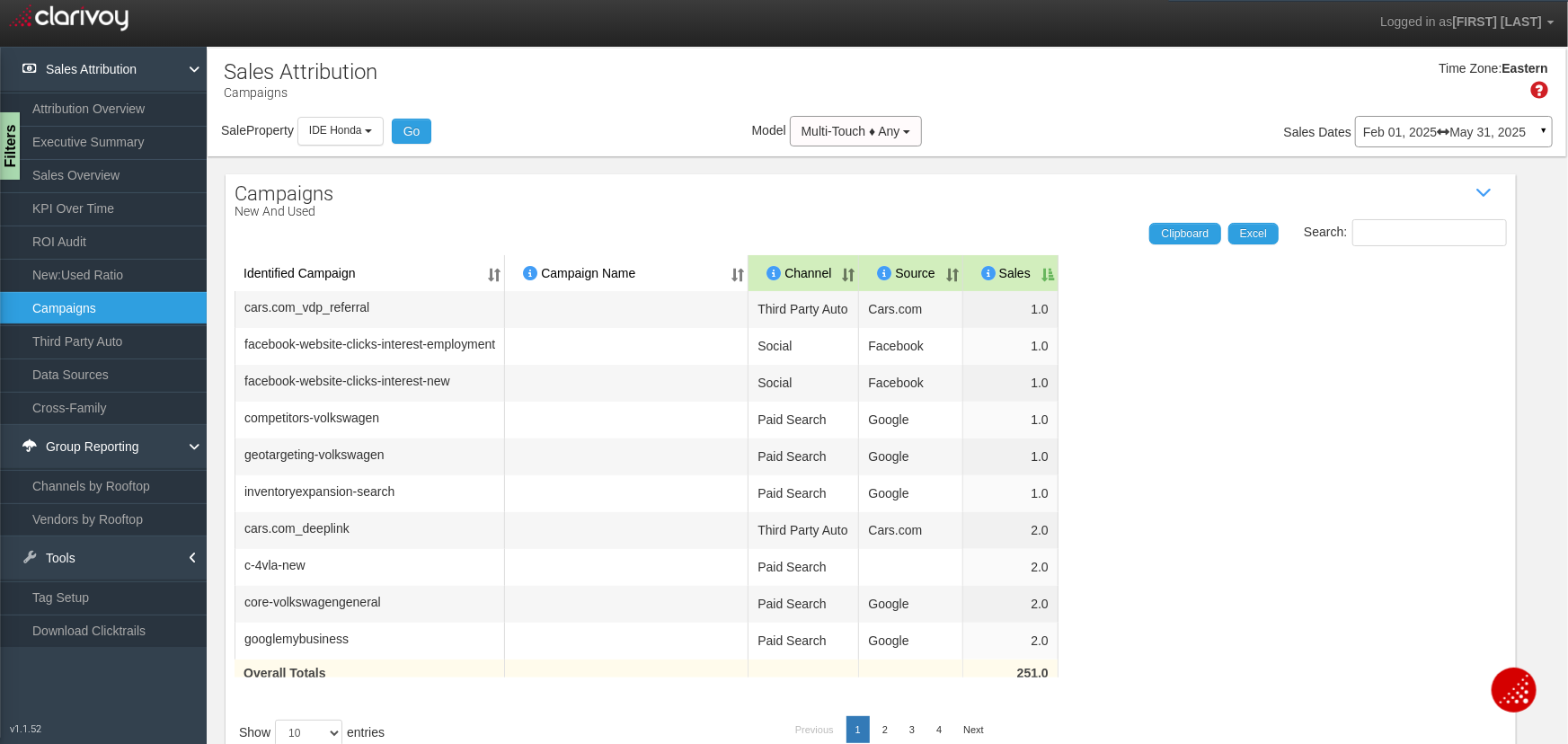 click on "Sales" at bounding box center (1011, 273) 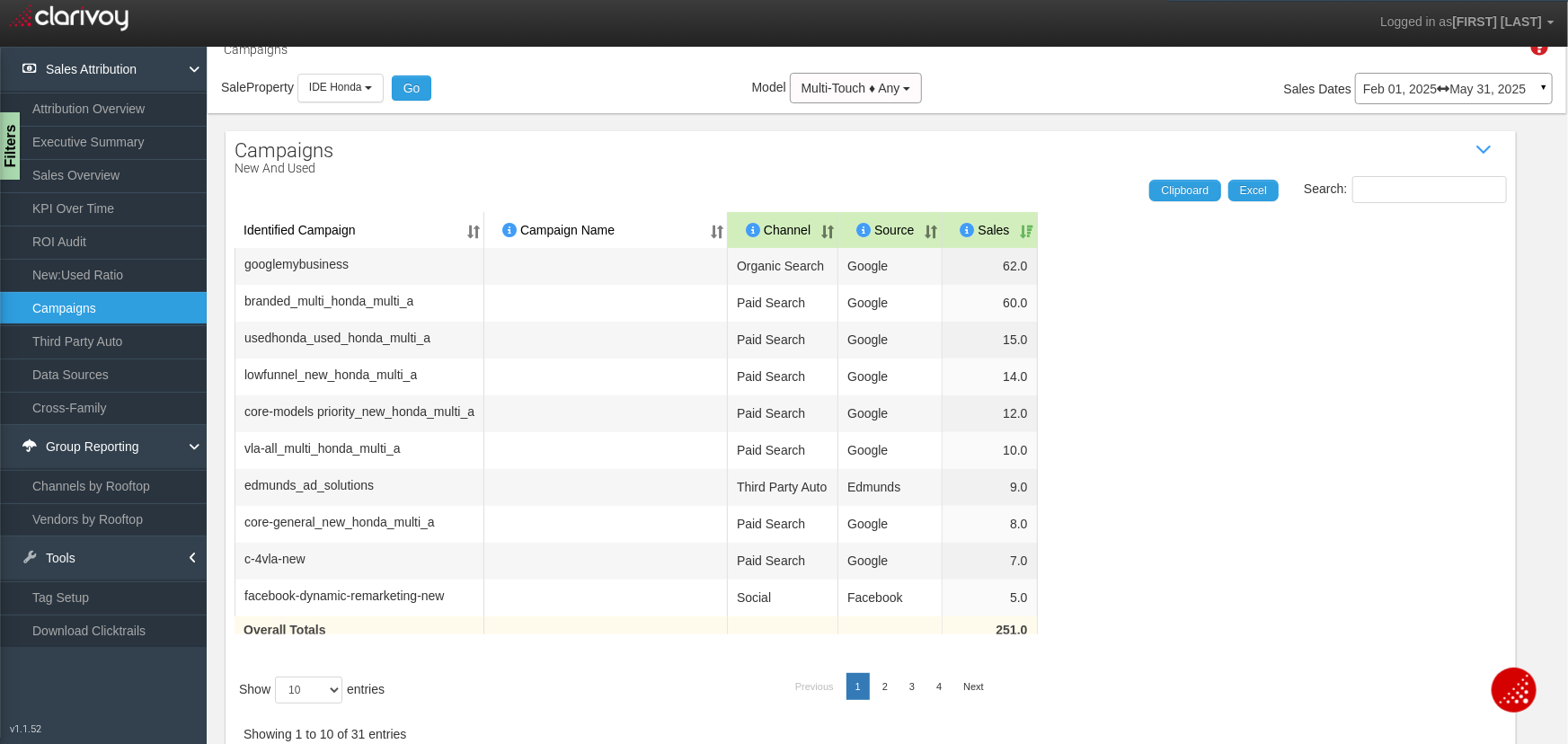 scroll, scrollTop: 84, scrollLeft: 0, axis: vertical 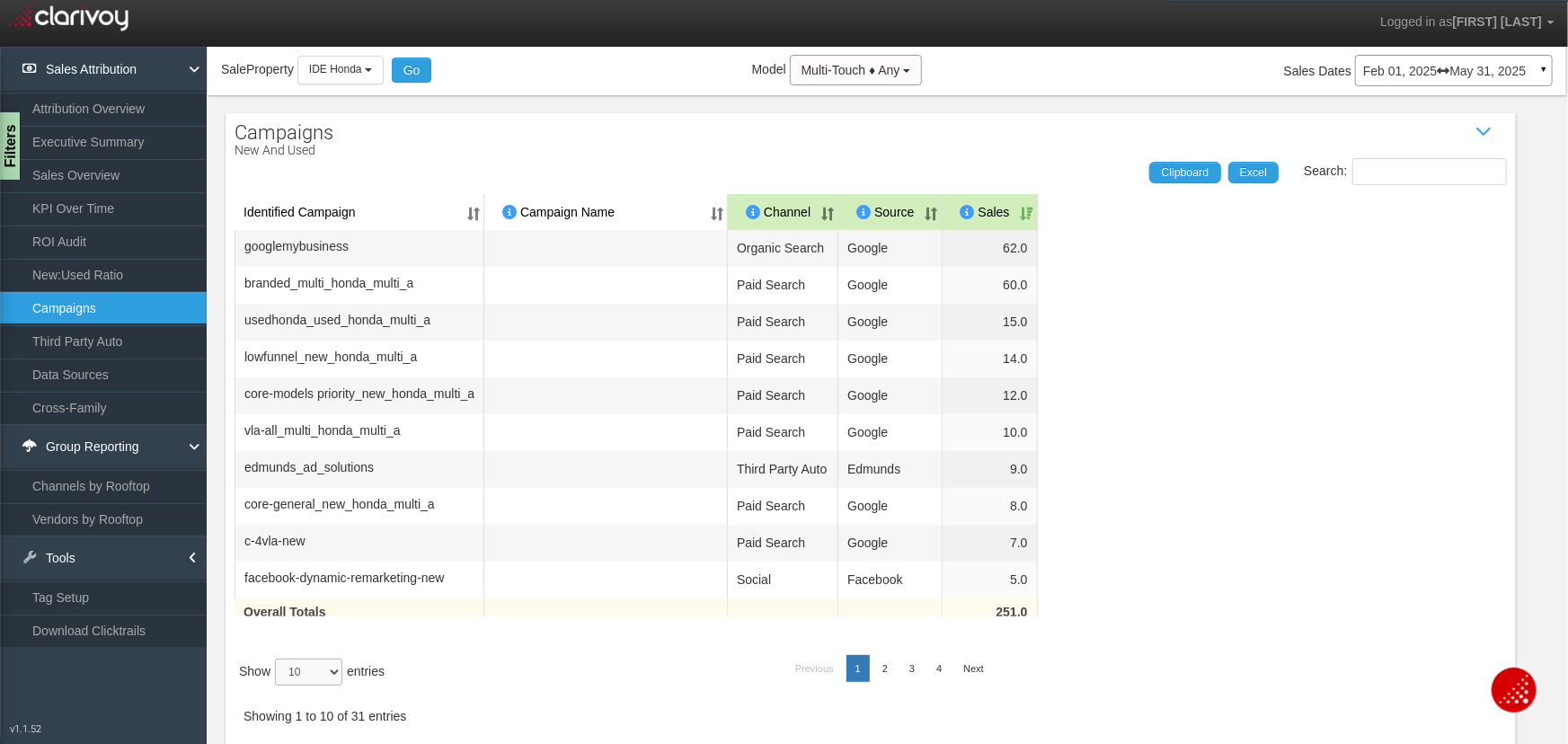 click on "10 25 50 100" at bounding box center (308, 672) 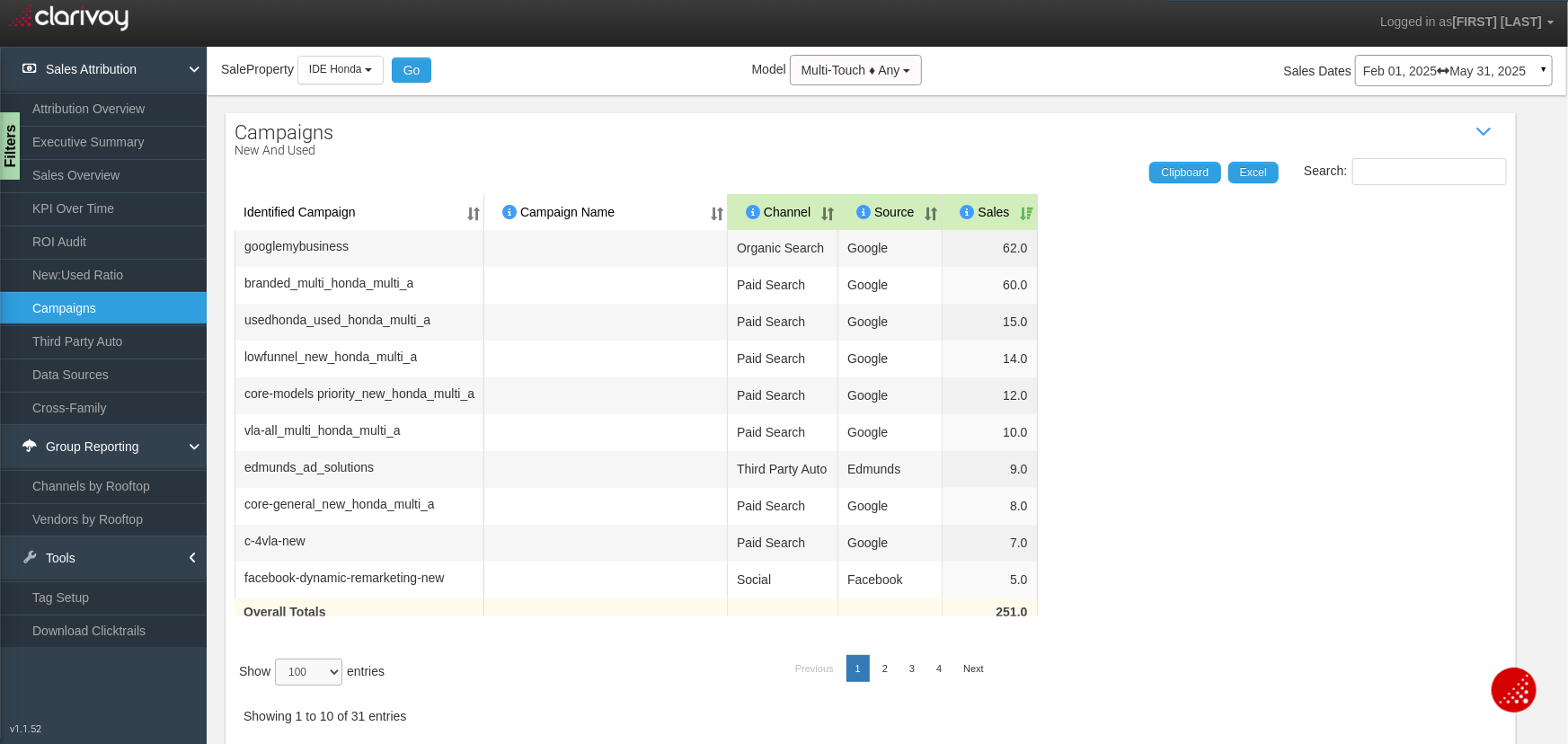 click on "10 25 50 100" at bounding box center (308, 672) 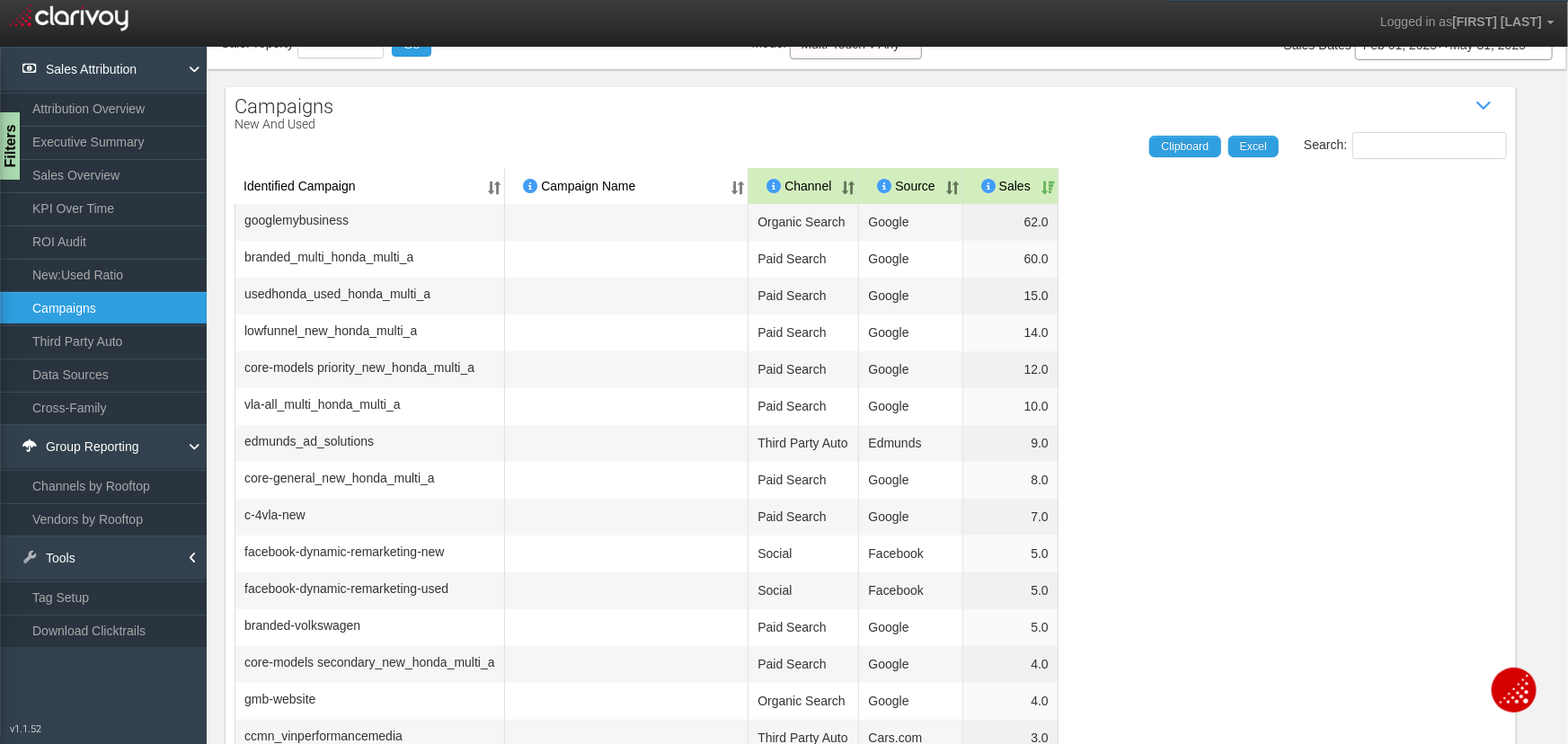 scroll, scrollTop: 84, scrollLeft: 0, axis: vertical 